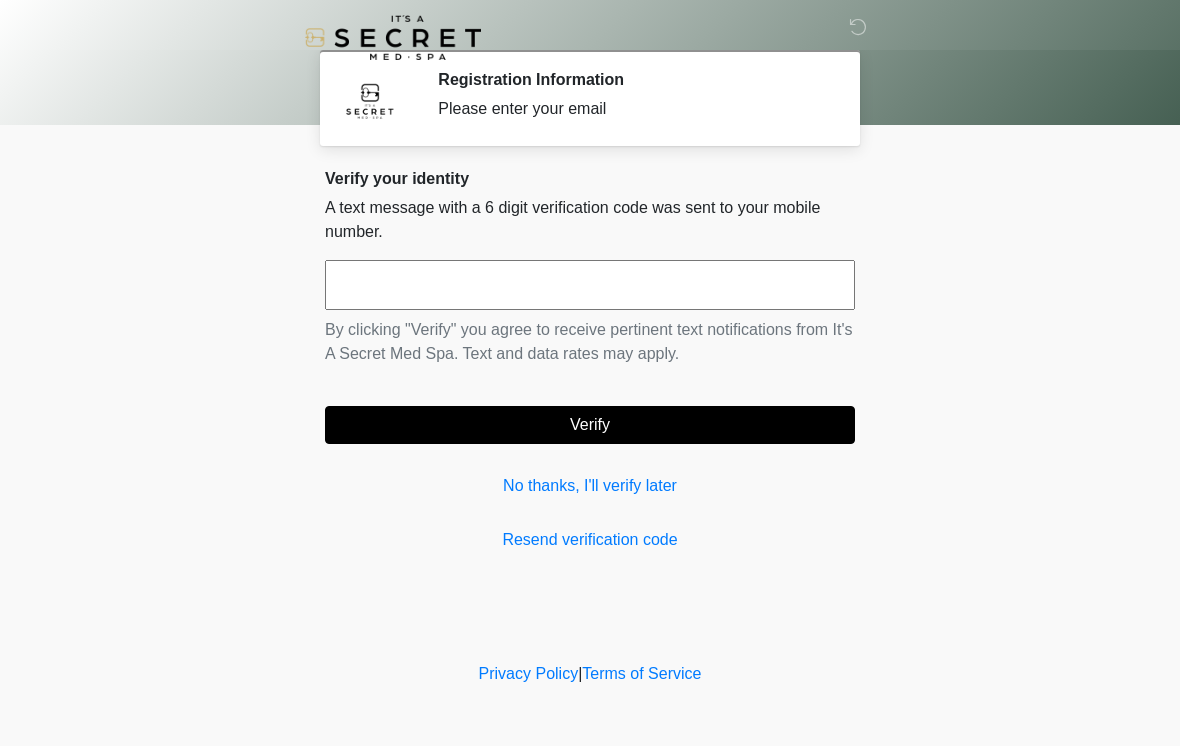 scroll, scrollTop: 0, scrollLeft: 0, axis: both 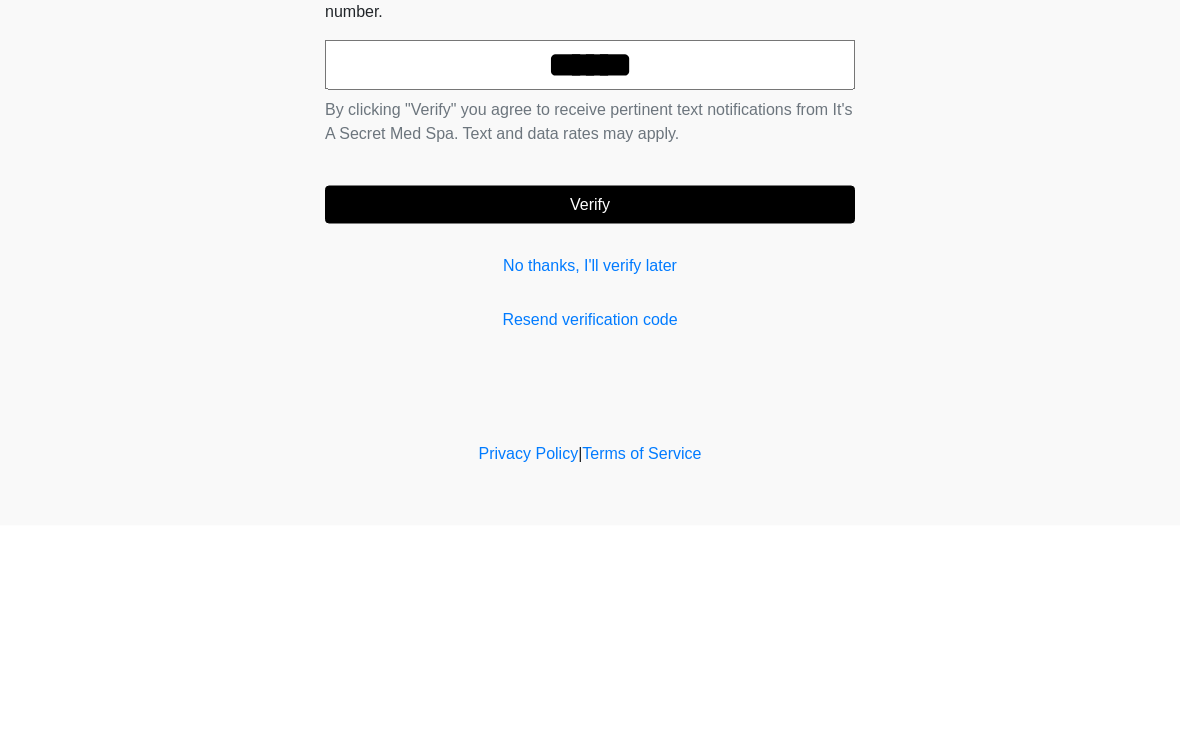 type on "******" 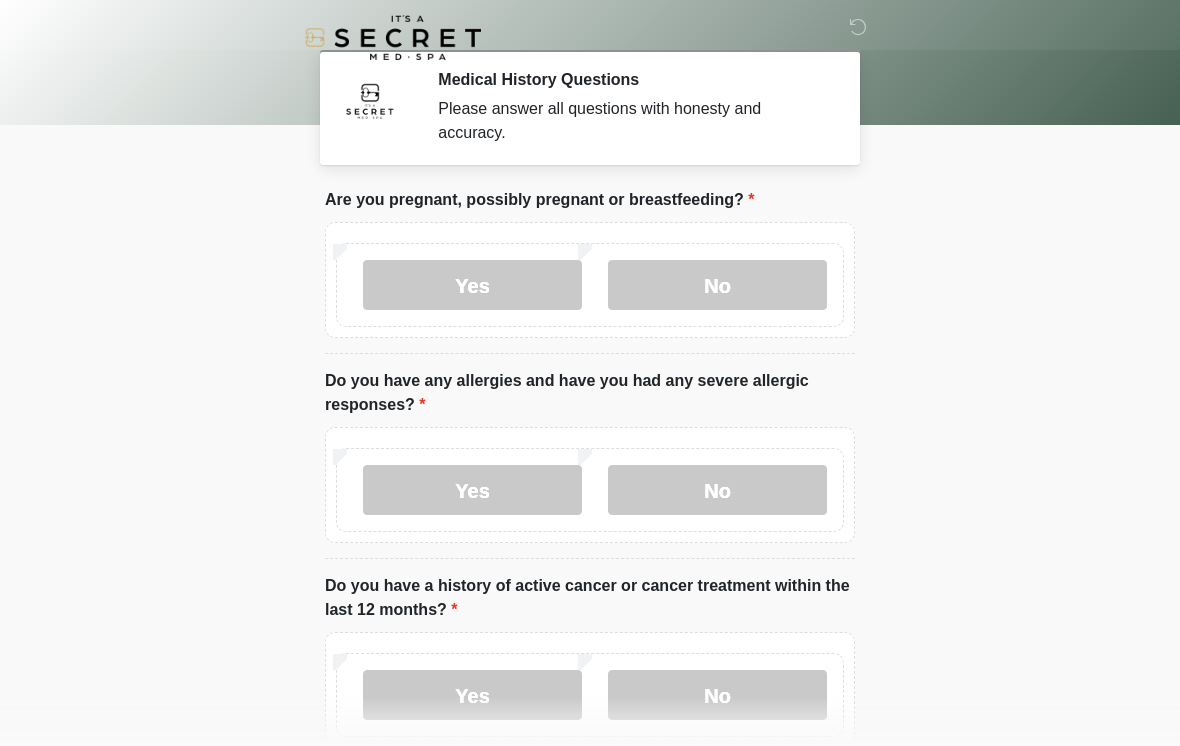 click on "No" at bounding box center (717, 285) 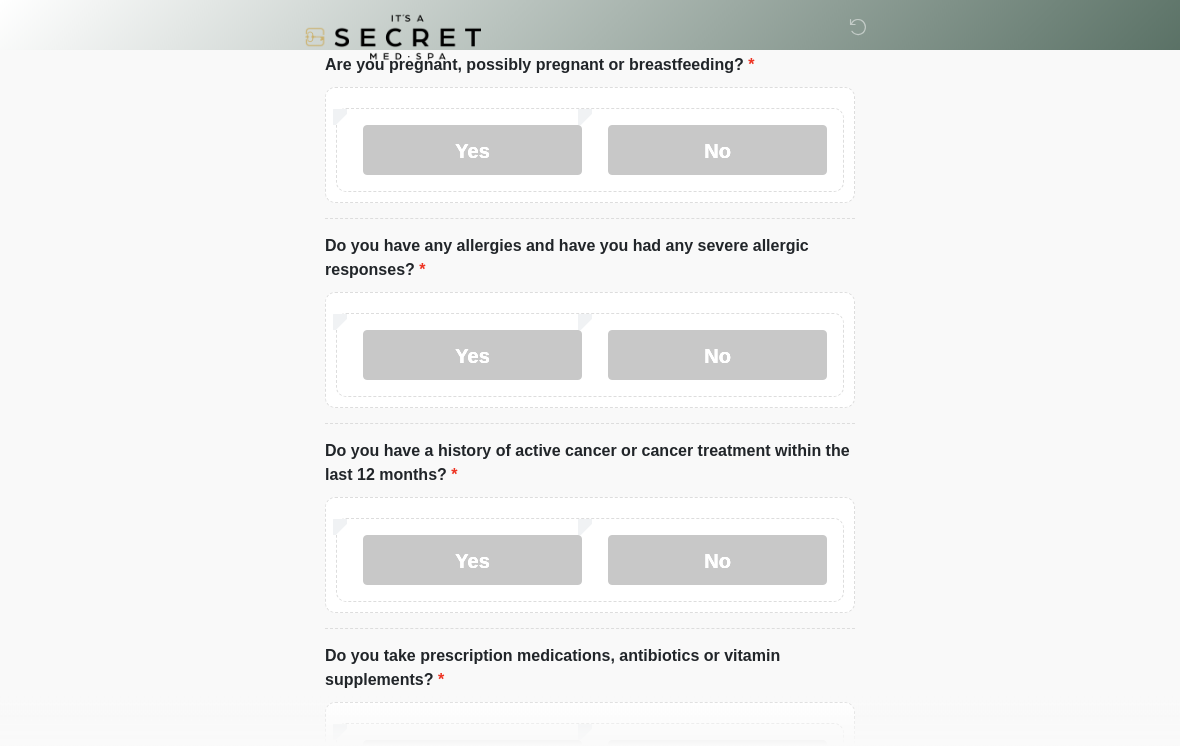 scroll, scrollTop: 135, scrollLeft: 0, axis: vertical 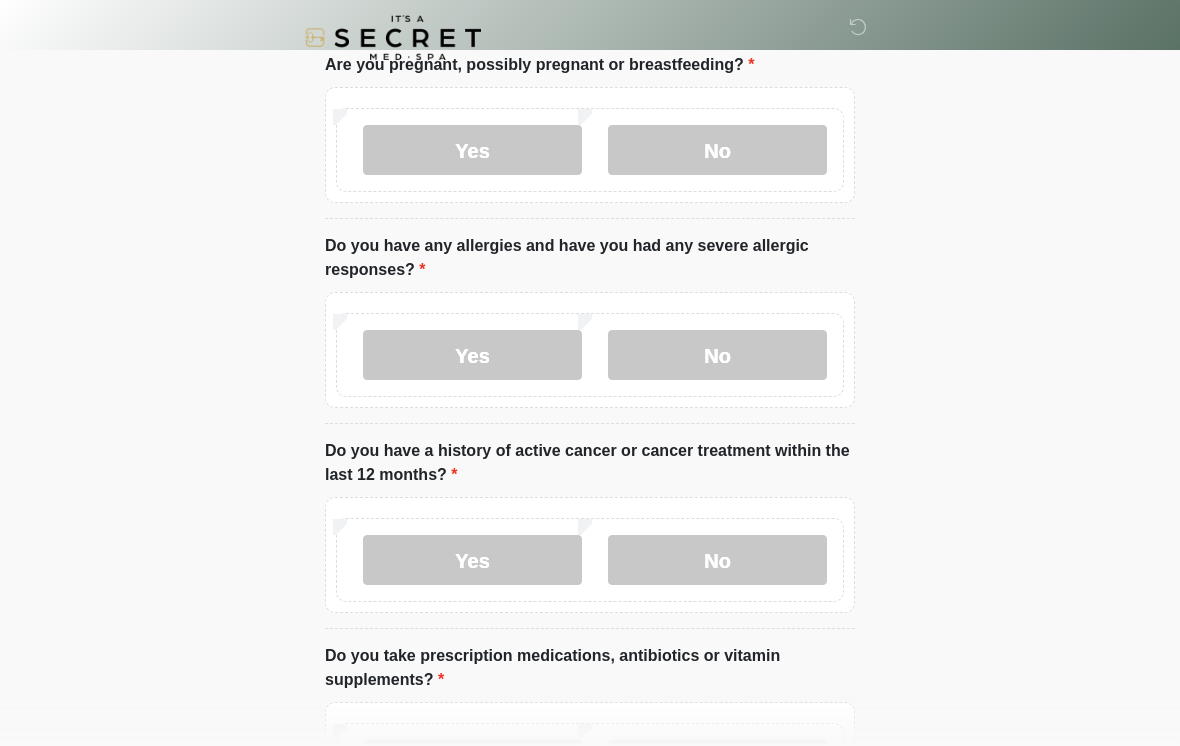 click on "No" at bounding box center [717, 355] 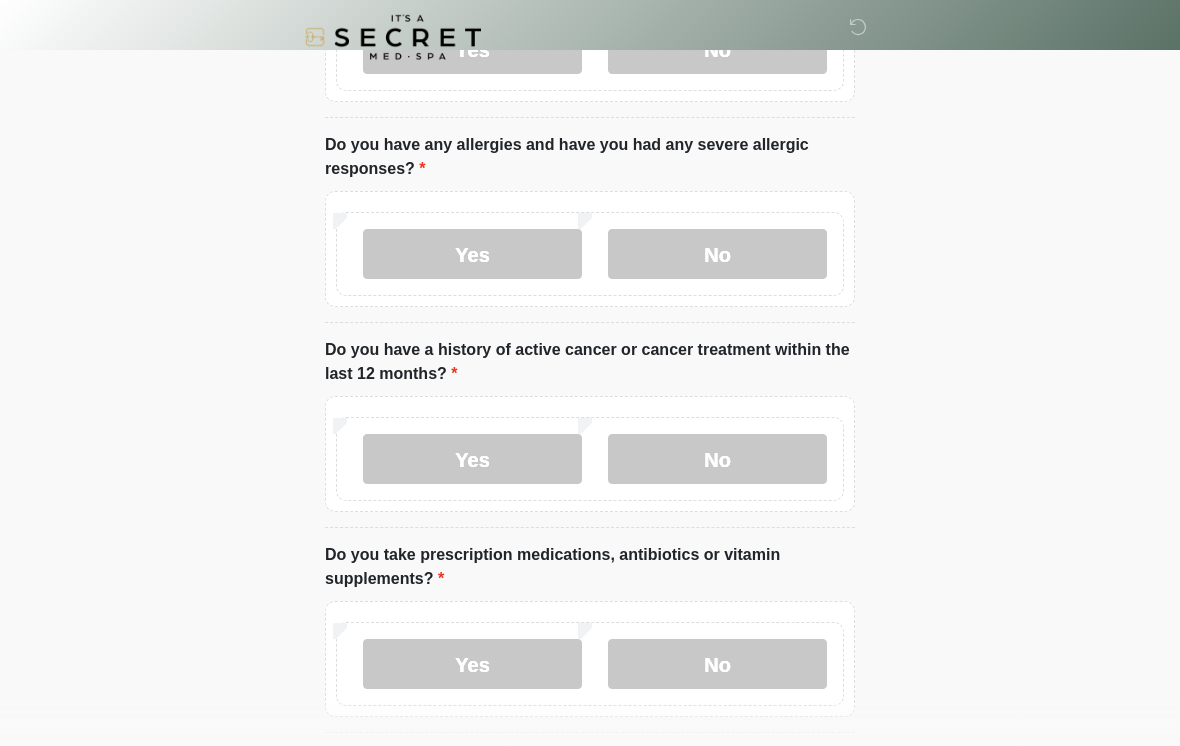 scroll, scrollTop: 239, scrollLeft: 0, axis: vertical 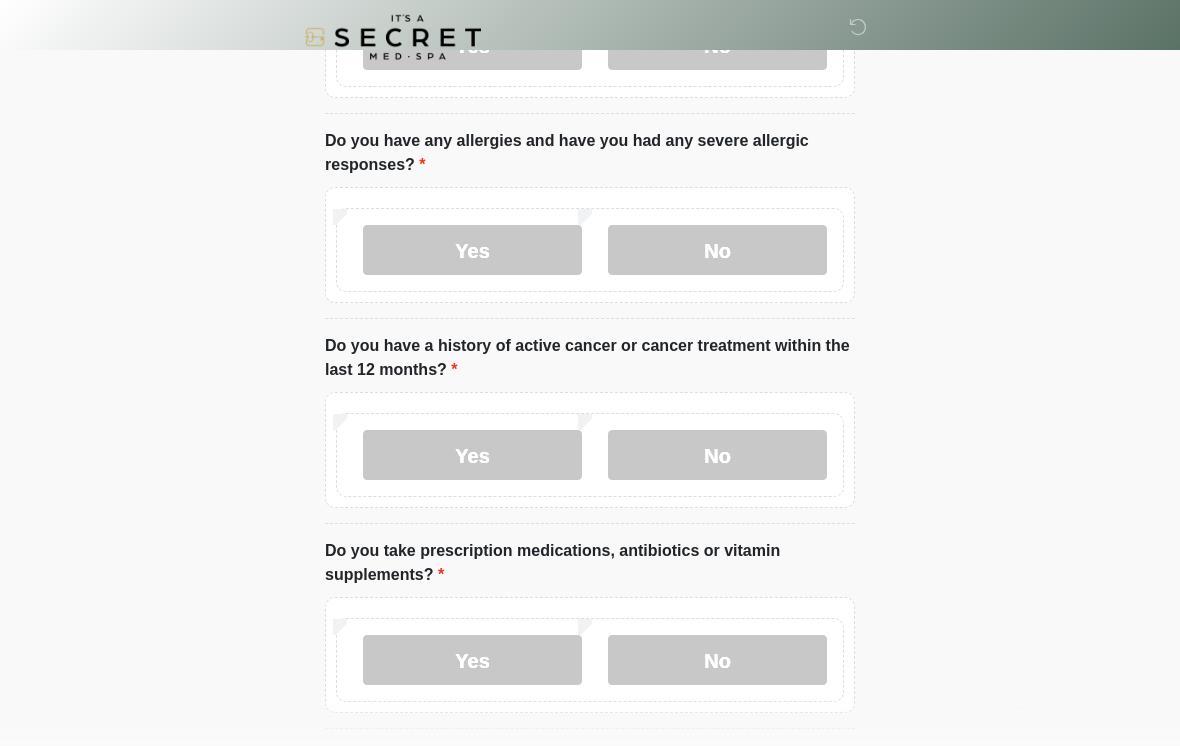 click on "No" at bounding box center (717, 456) 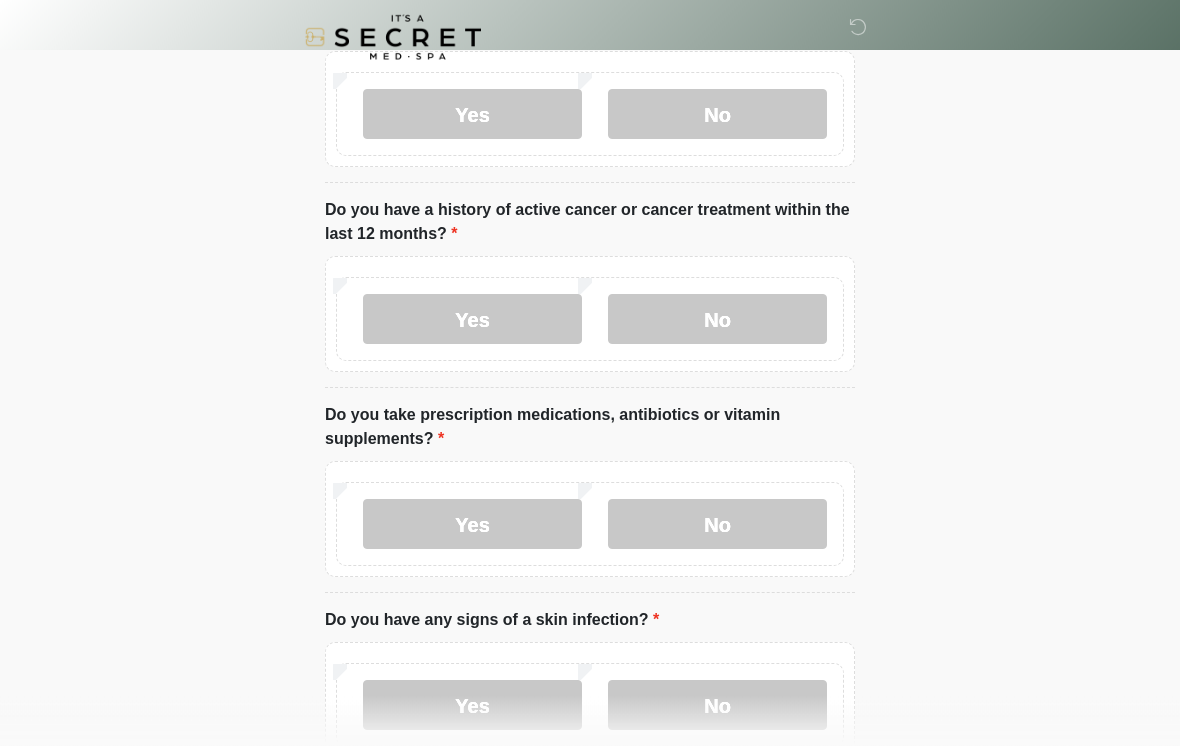 scroll, scrollTop: 407, scrollLeft: 0, axis: vertical 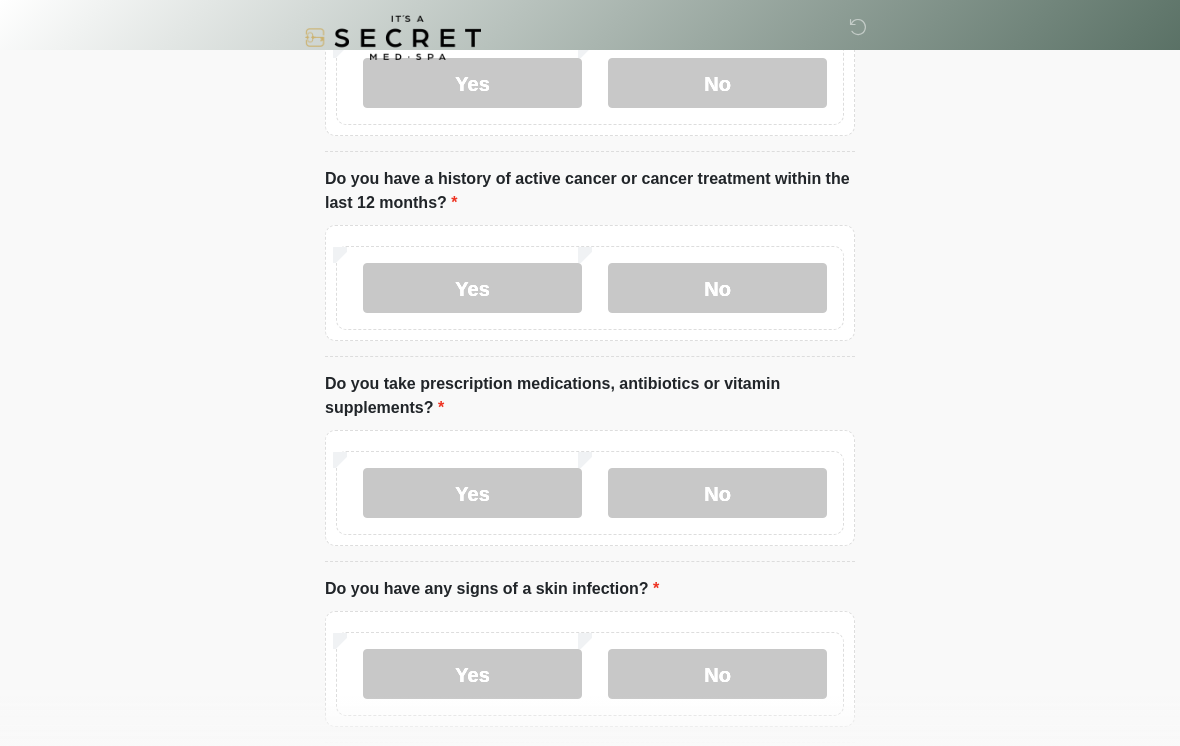 click on "Yes" at bounding box center [472, 493] 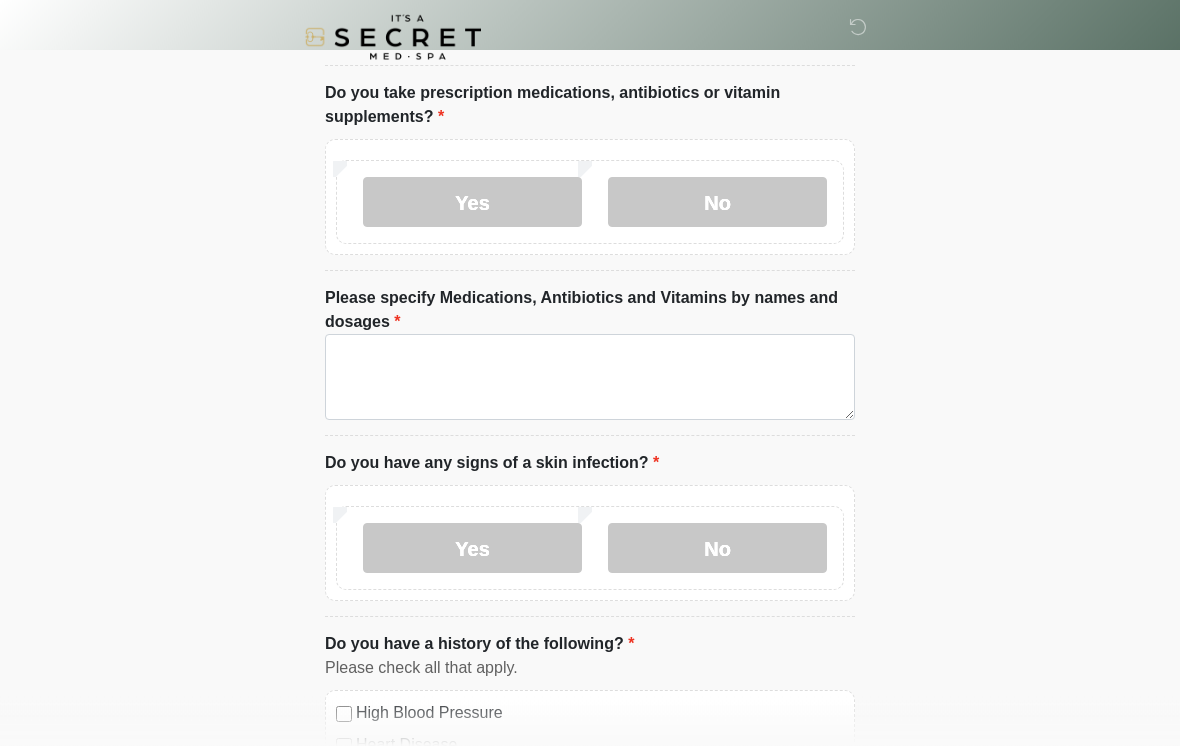 scroll, scrollTop: 702, scrollLeft: 0, axis: vertical 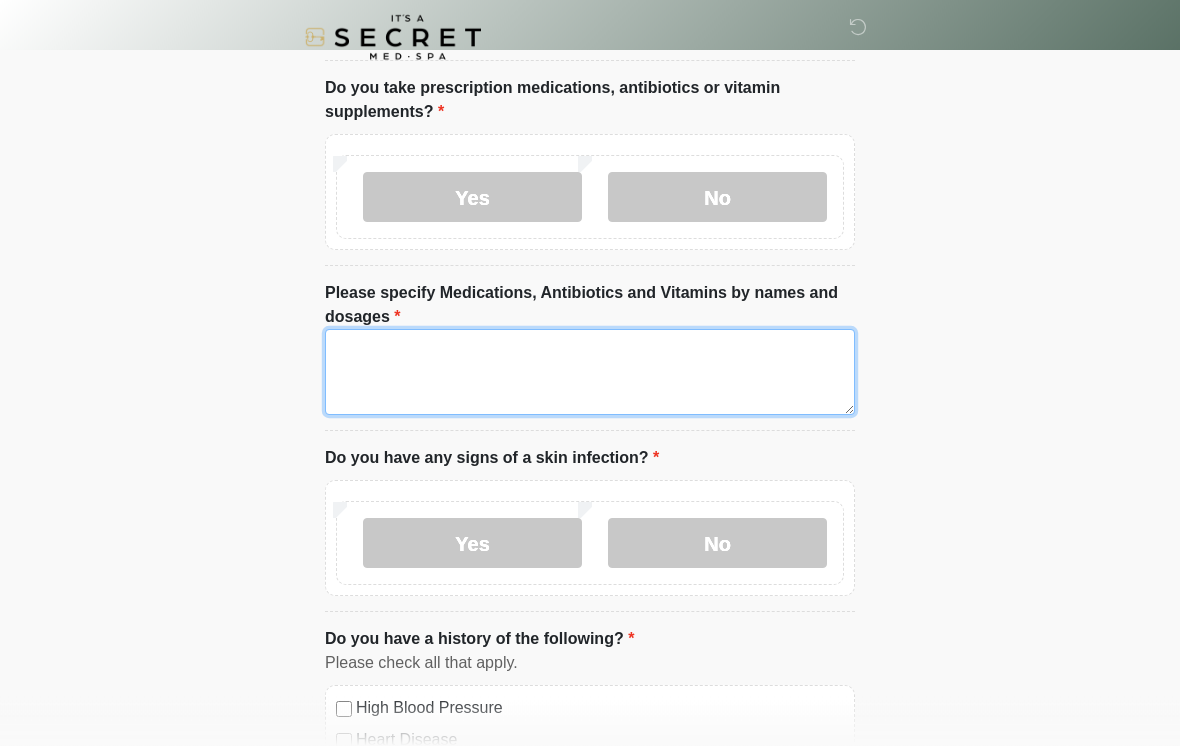 click on "Please specify Medications, Antibiotics and Vitamins by names and dosages" at bounding box center [590, 373] 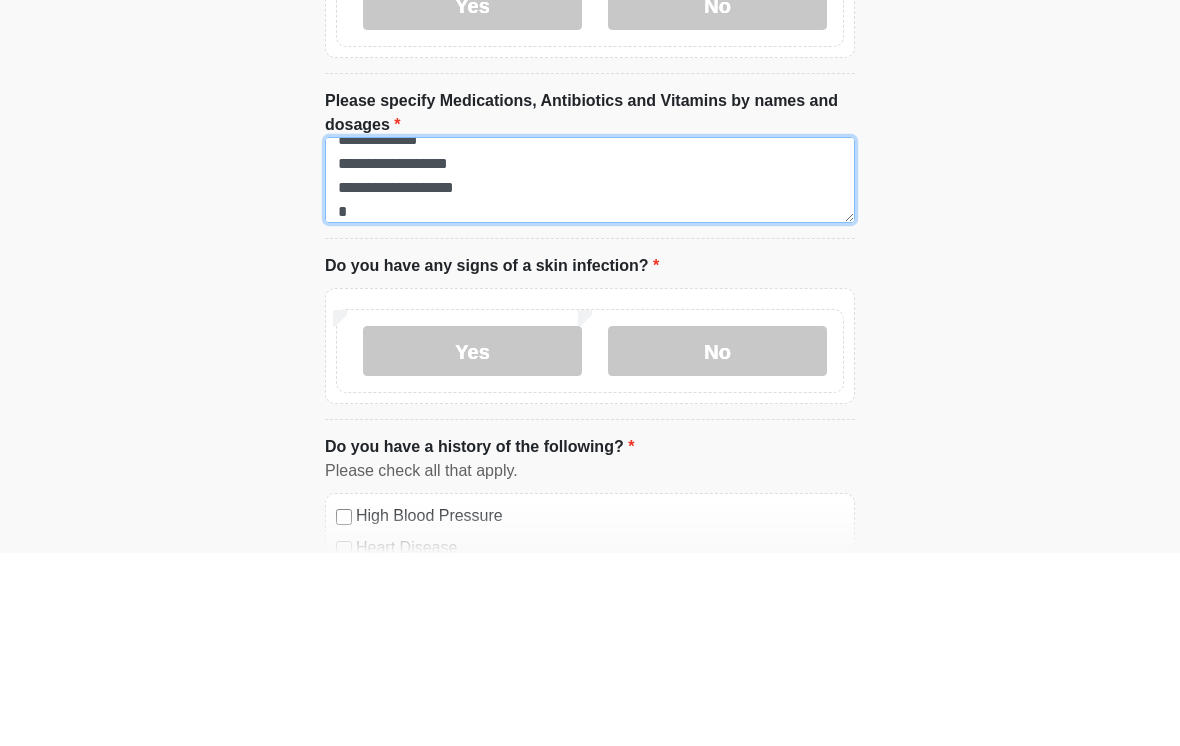 scroll, scrollTop: 64, scrollLeft: 0, axis: vertical 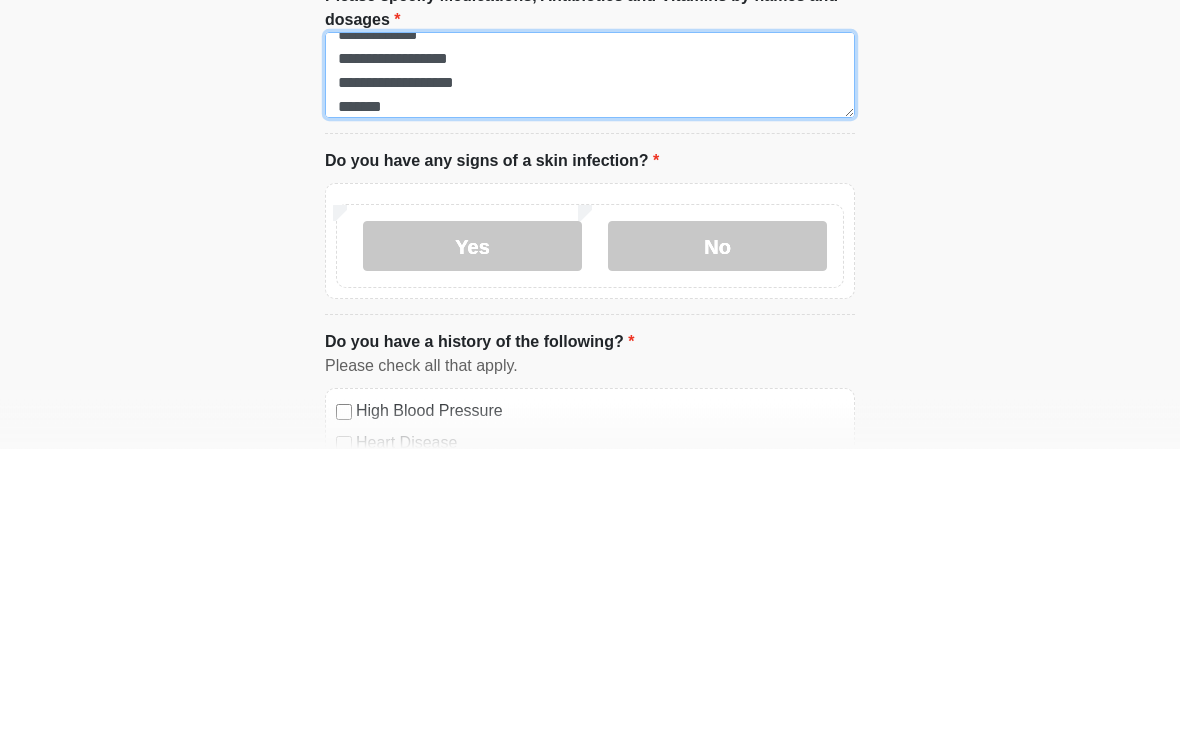 type on "**********" 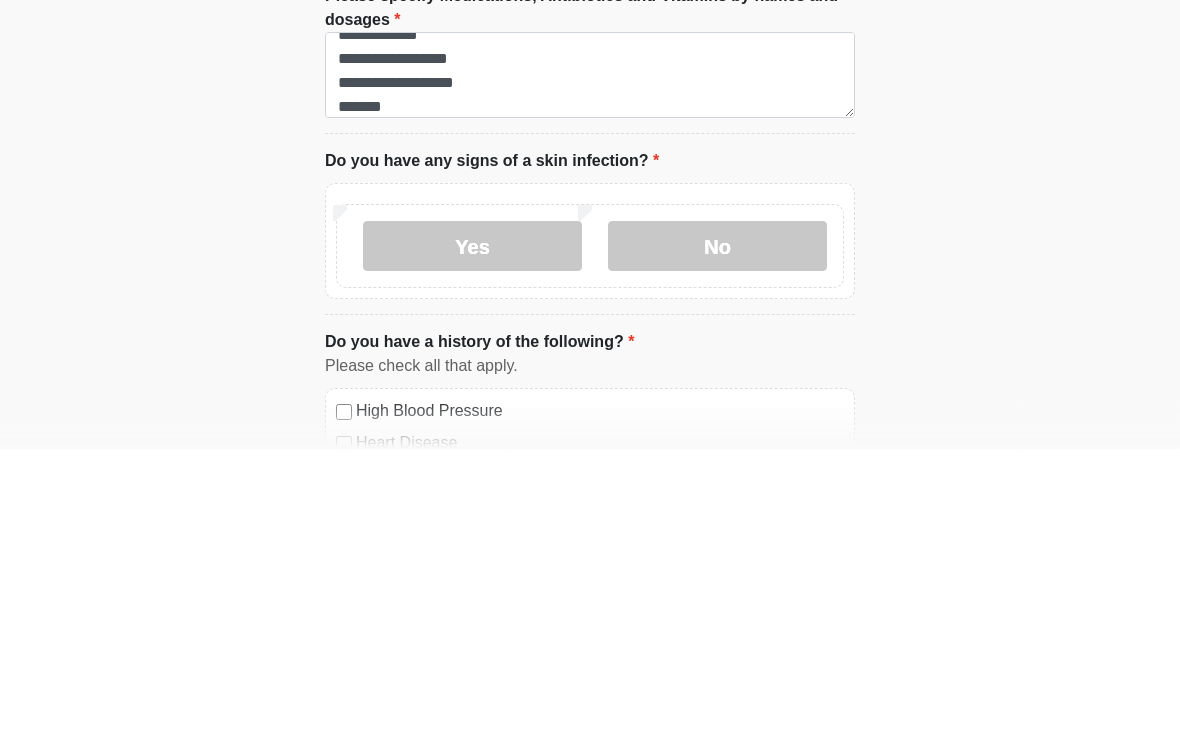 click on "No" at bounding box center [717, 544] 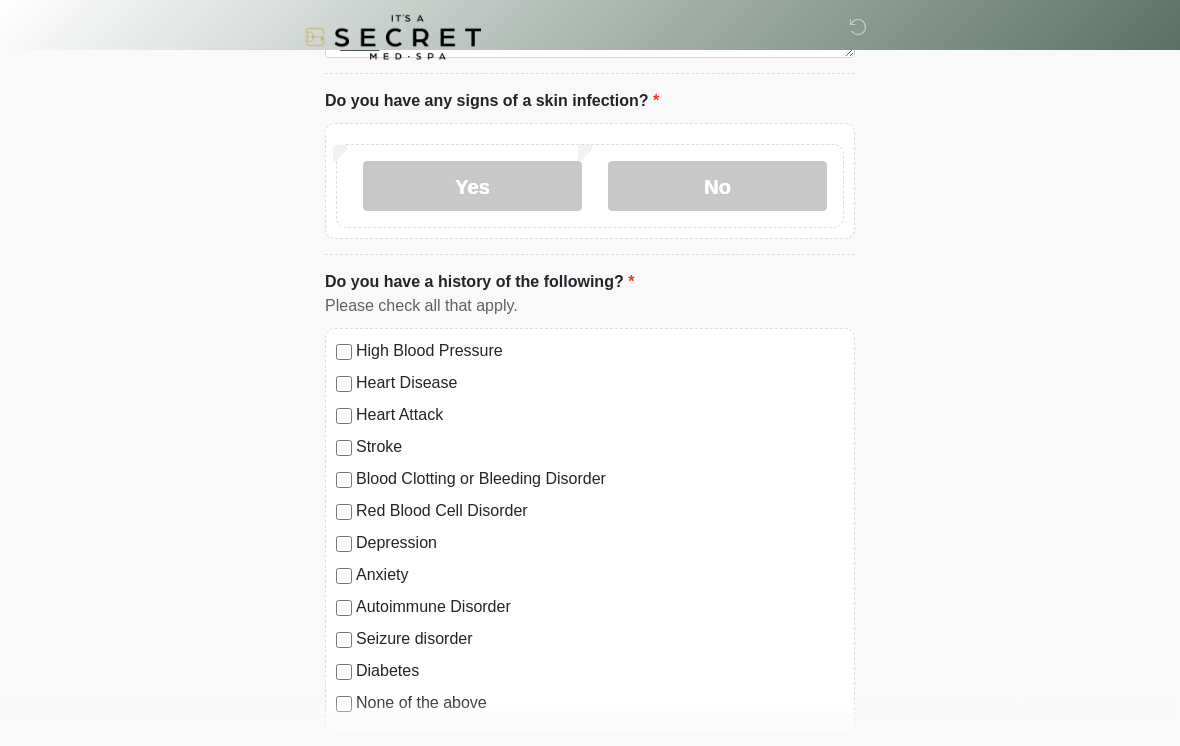 scroll, scrollTop: 1061, scrollLeft: 0, axis: vertical 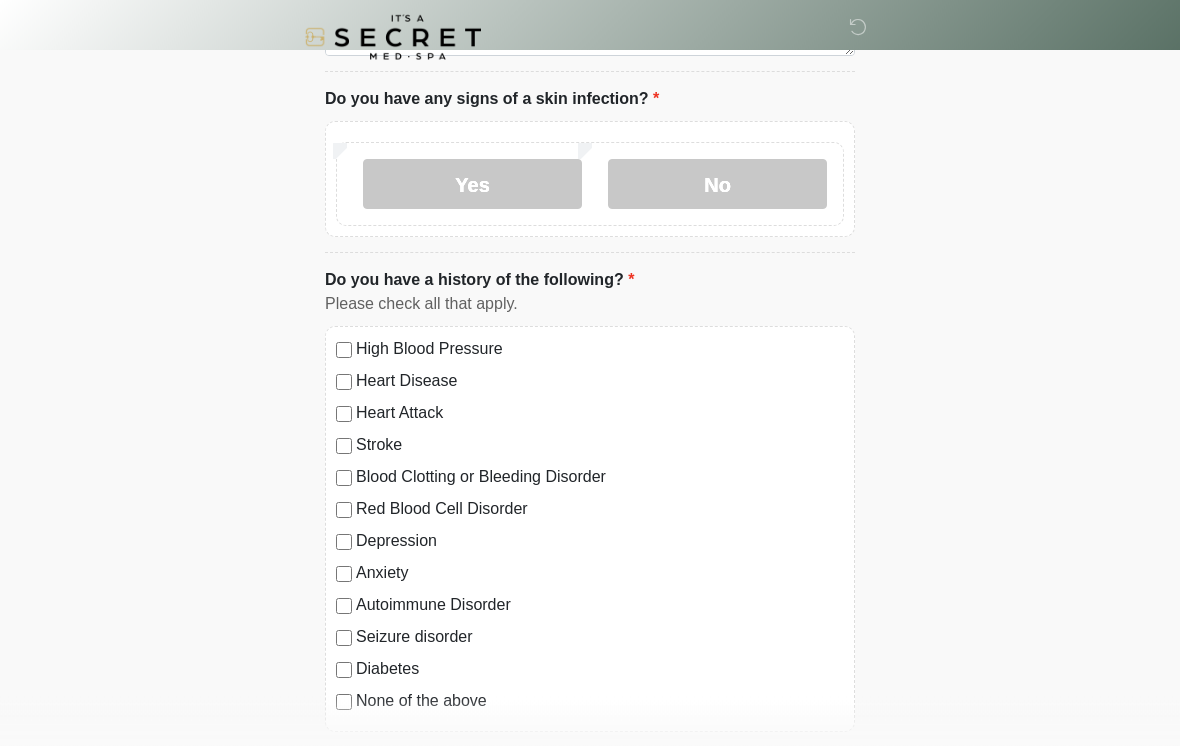 click on "No" at bounding box center [717, 185] 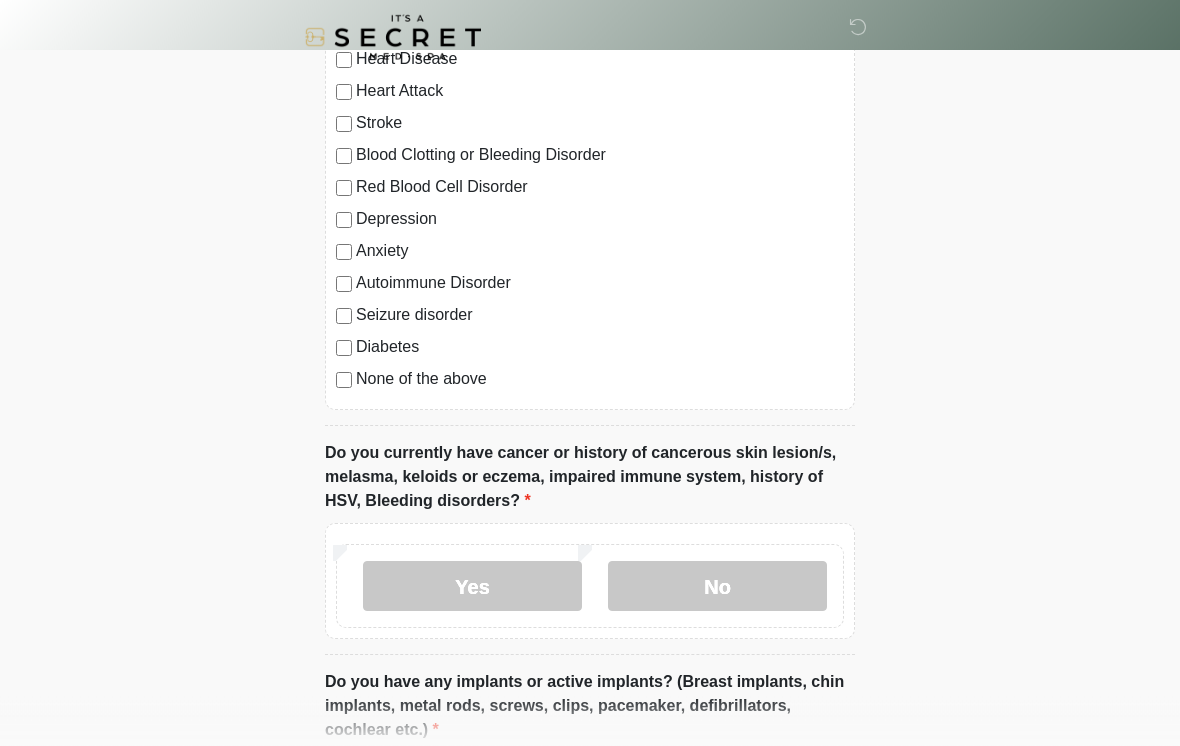 scroll, scrollTop: 1390, scrollLeft: 0, axis: vertical 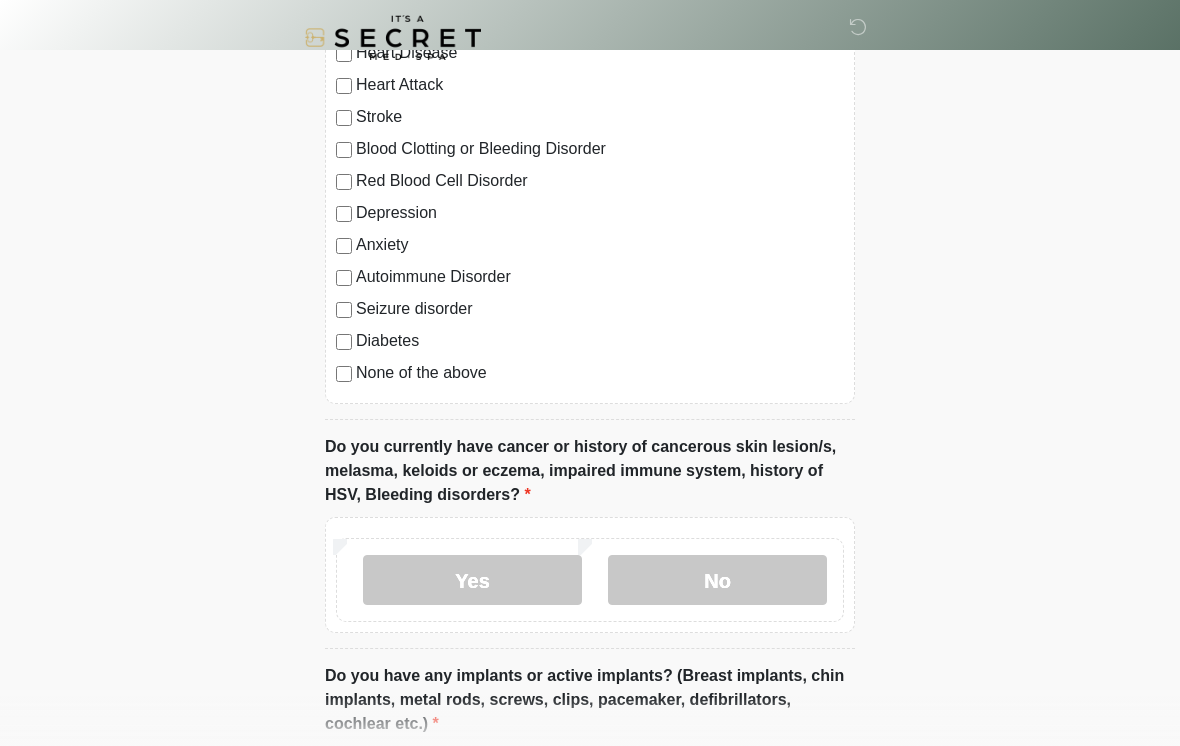 click on "No" at bounding box center (717, 580) 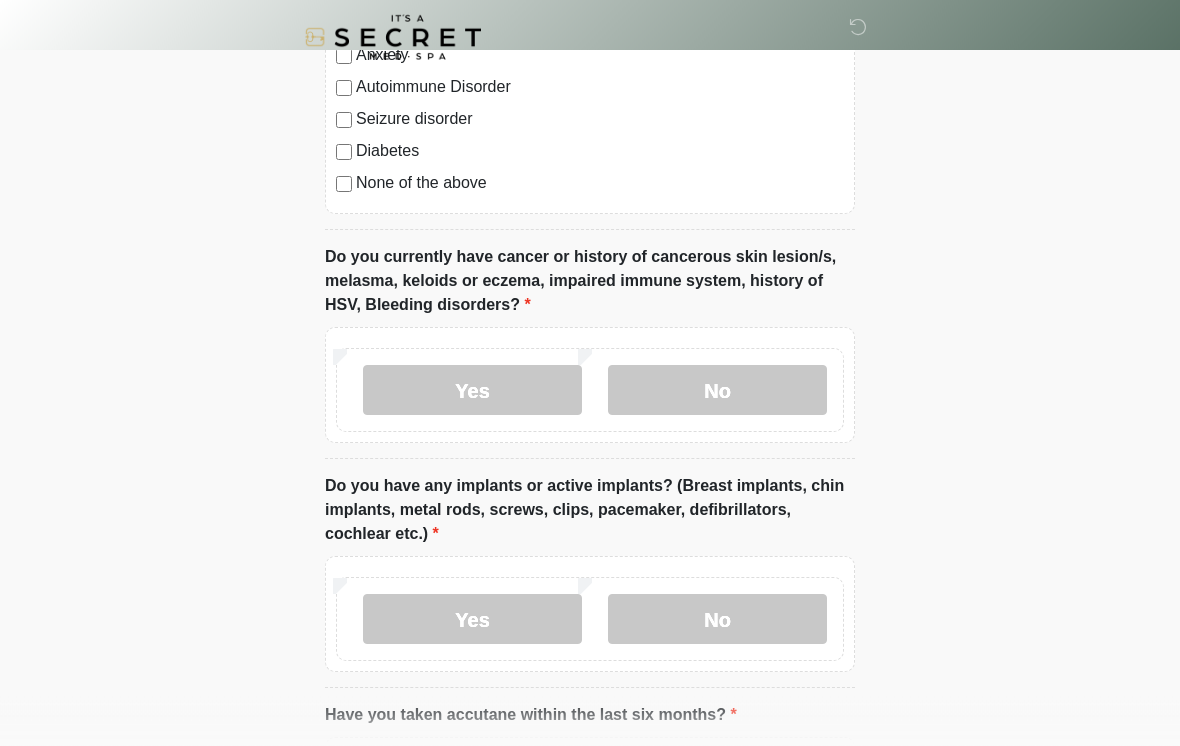 scroll, scrollTop: 1580, scrollLeft: 0, axis: vertical 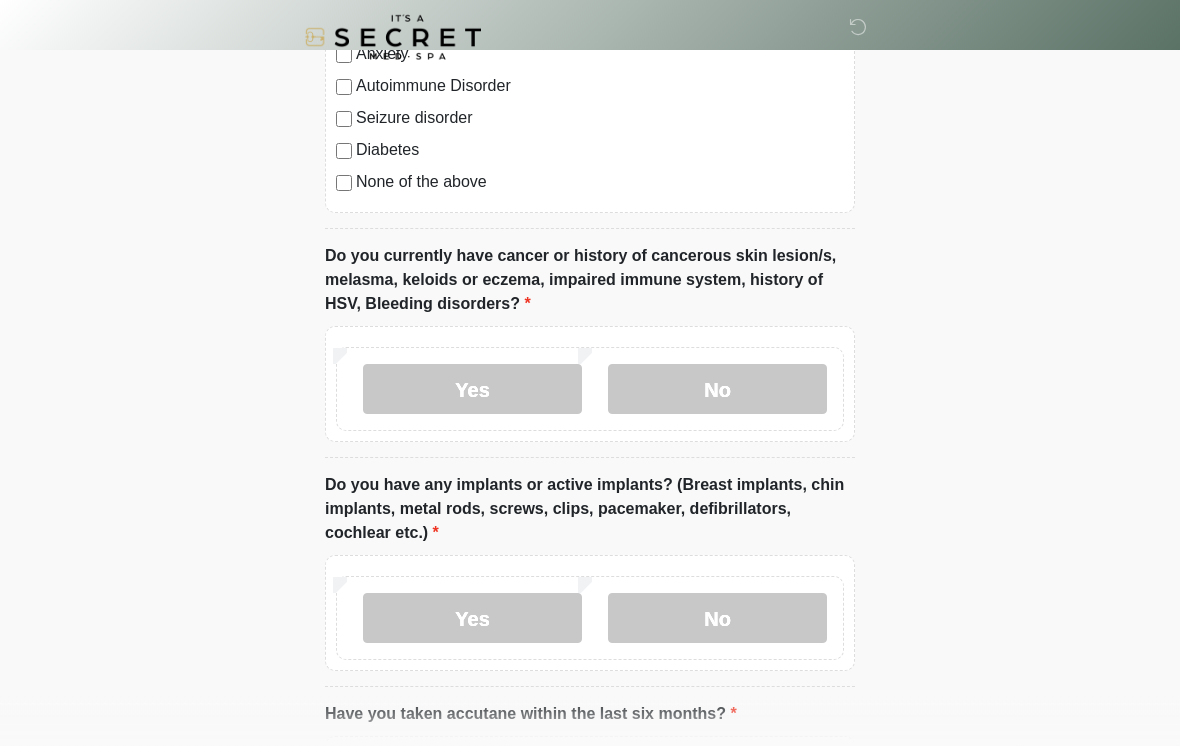 click on "No" at bounding box center (717, 619) 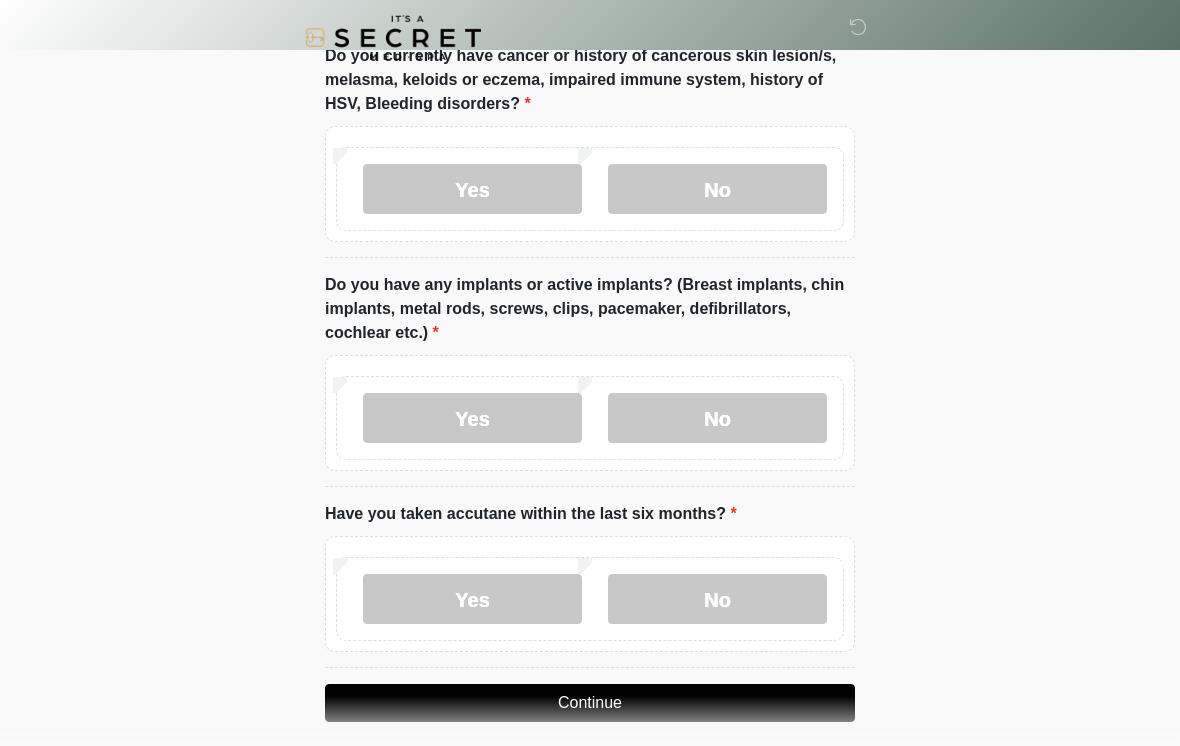 scroll, scrollTop: 1829, scrollLeft: 0, axis: vertical 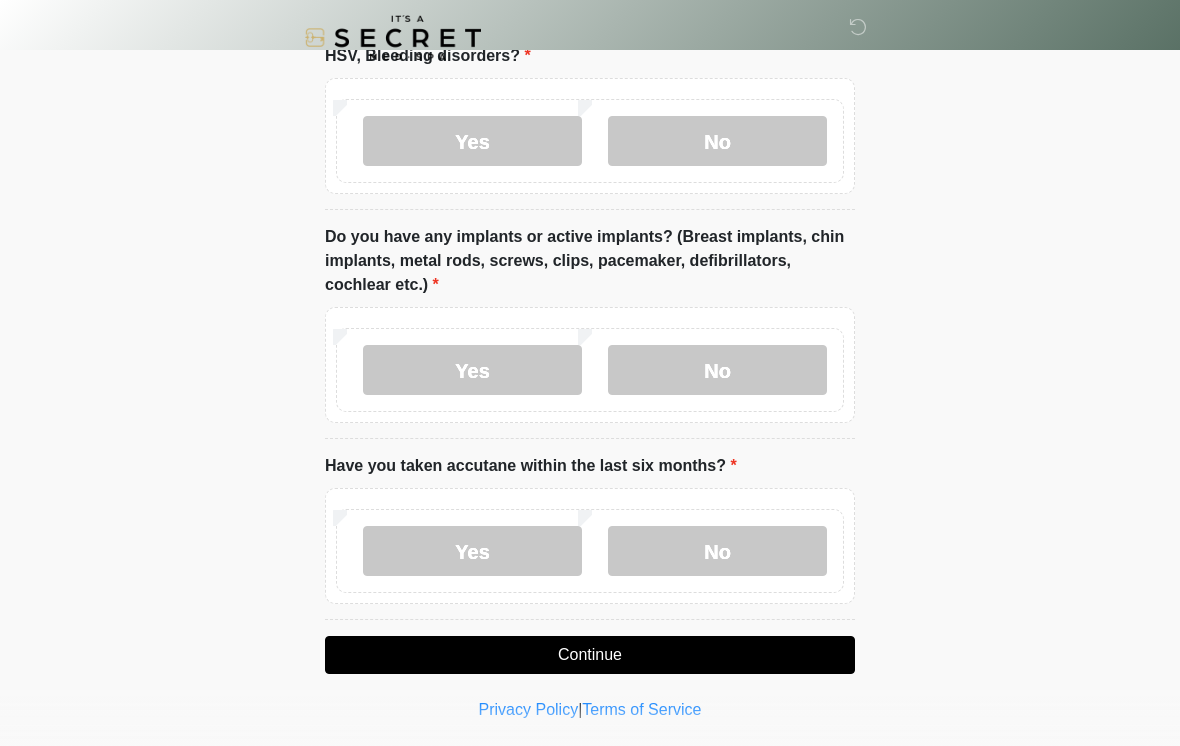 click on "No" at bounding box center (717, 551) 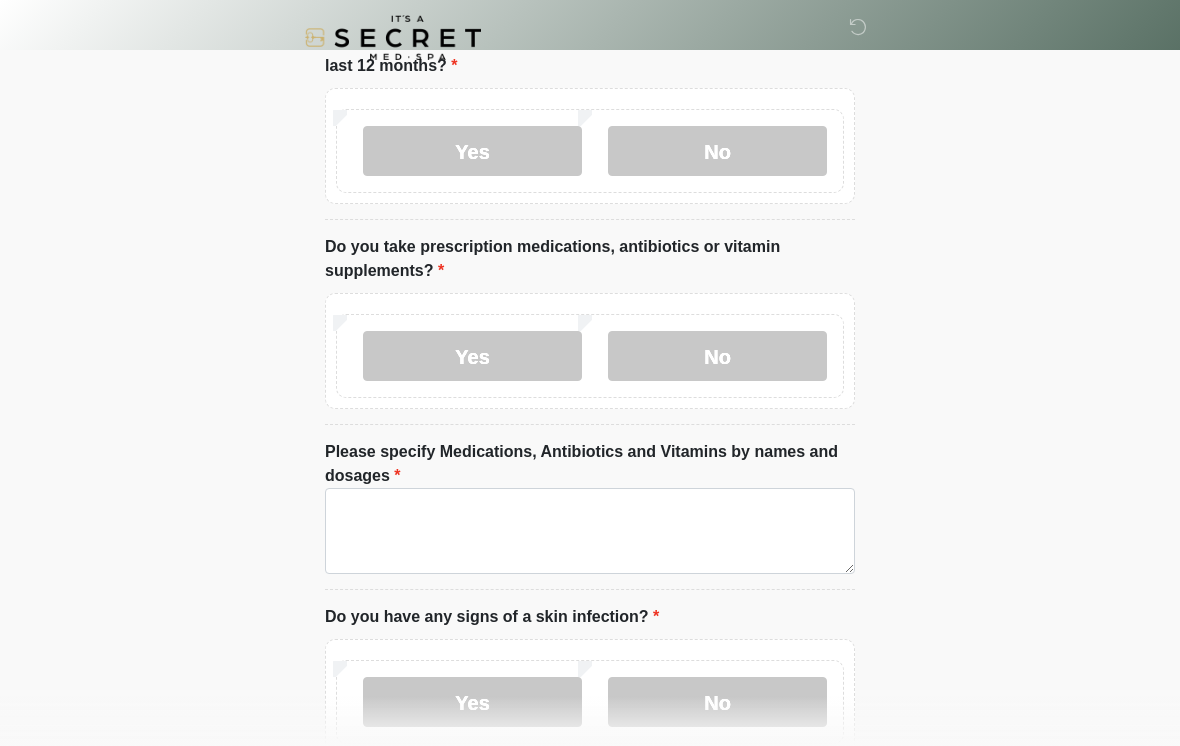 scroll, scrollTop: 0, scrollLeft: 0, axis: both 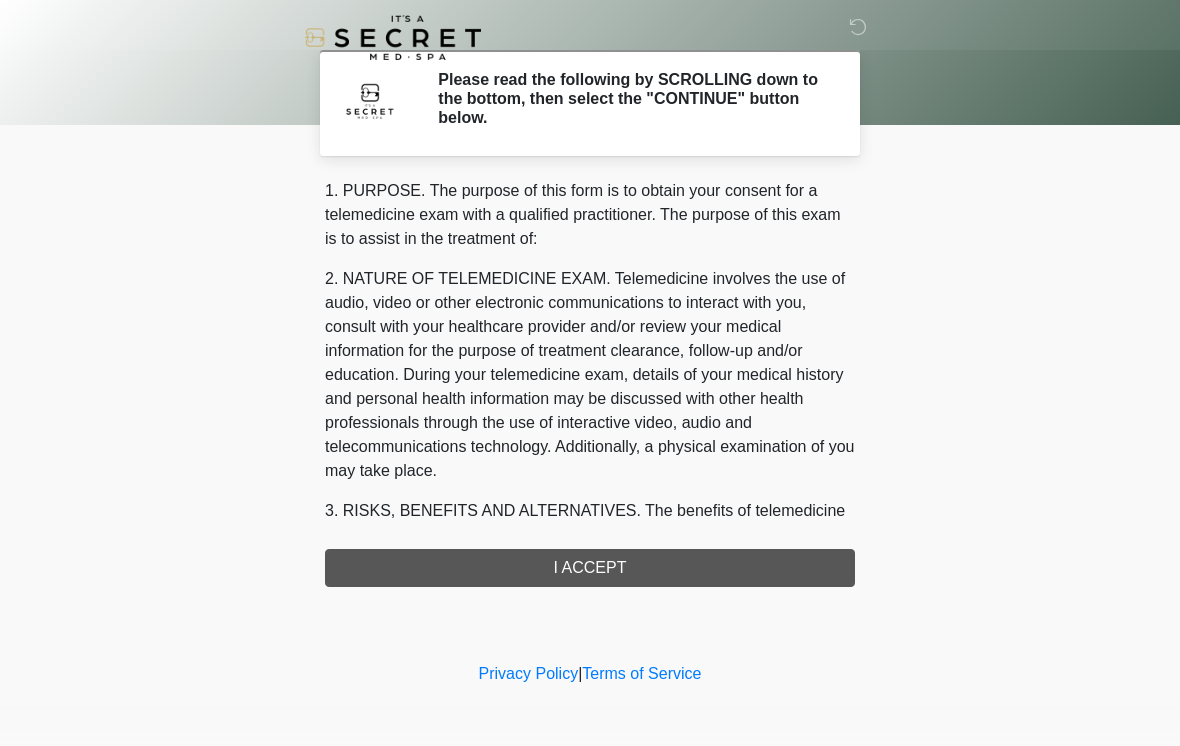 click on "1. PURPOSE. The purpose of this form is to obtain your consent for a telemedicine exam with a qualified practitioner. The purpose of this exam is to assist in the treatment of:  2. NATURE OF TELEMEDICINE EXAM. Telemedicine involves the use of audio, video or other electronic communications to interact with you, consult with your healthcare provider and/or review your medical information for the purpose of treatment clearance, follow-up and/or education. During your telemedicine exam, details of your medical history and personal health information may be discussed with other health professionals through the use of interactive video, audio and telecommunications technology. Additionally, a physical examination of you may take place. 4. HEALTHCARE INSTITUTION. It's A Secret Med Spa has medical and non-medical technical personnel who may participate in the telemedicine exam to aid in the audio/video link with the qualified practitioner.
I ACCEPT" at bounding box center [590, 383] 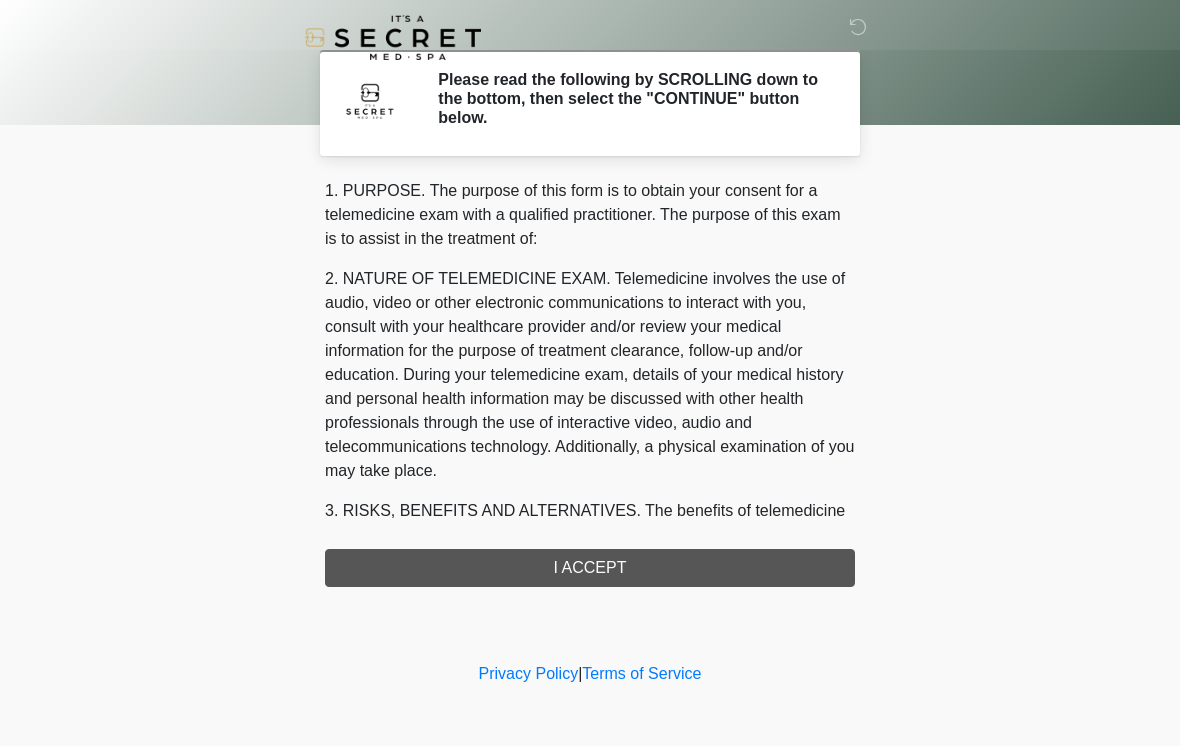 click on "1. PURPOSE. The purpose of this form is to obtain your consent for a telemedicine exam with a qualified practitioner. The purpose of this exam is to assist in the treatment of:  2. NATURE OF TELEMEDICINE EXAM. Telemedicine involves the use of audio, video or other electronic communications to interact with you, consult with your healthcare provider and/or review your medical information for the purpose of treatment clearance, follow-up and/or education. During your telemedicine exam, details of your medical history and personal health information may be discussed with other health professionals through the use of interactive video, audio and telecommunications technology. Additionally, a physical examination of you may take place. 4. HEALTHCARE INSTITUTION. It's A Secret Med Spa has medical and non-medical technical personnel who may participate in the telemedicine exam to aid in the audio/video link with the qualified practitioner.
I ACCEPT" at bounding box center (590, 383) 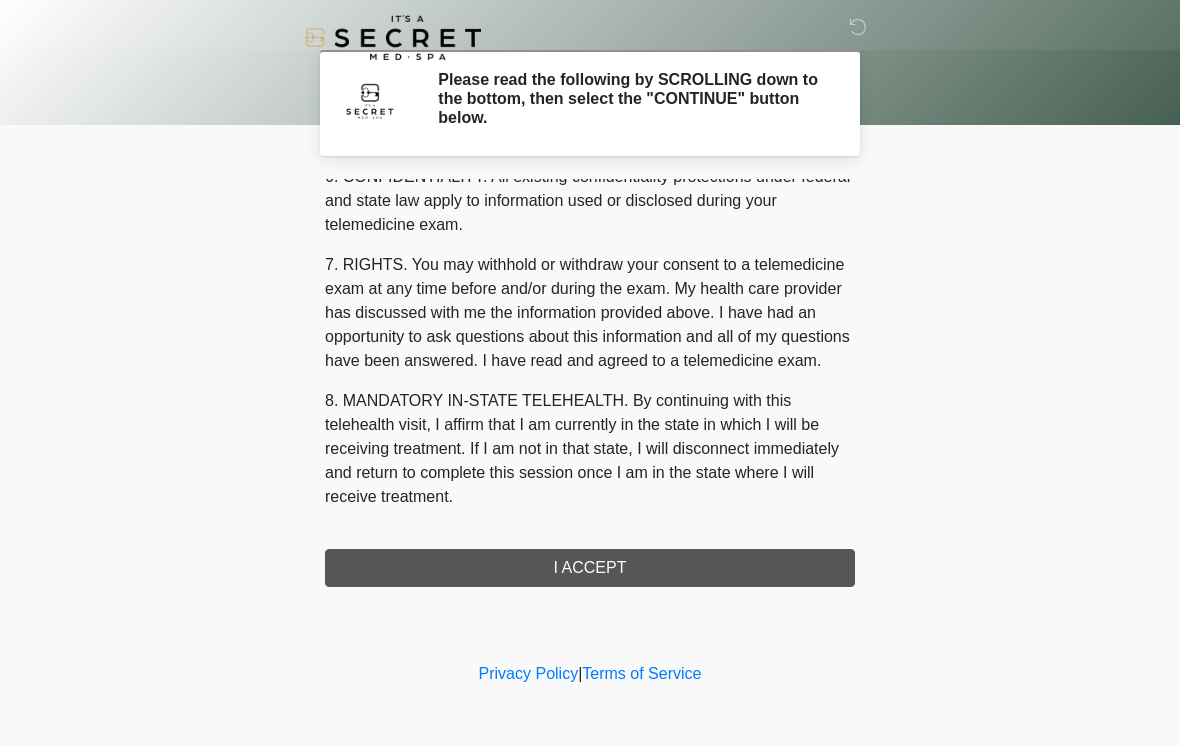 scroll, scrollTop: 814, scrollLeft: 0, axis: vertical 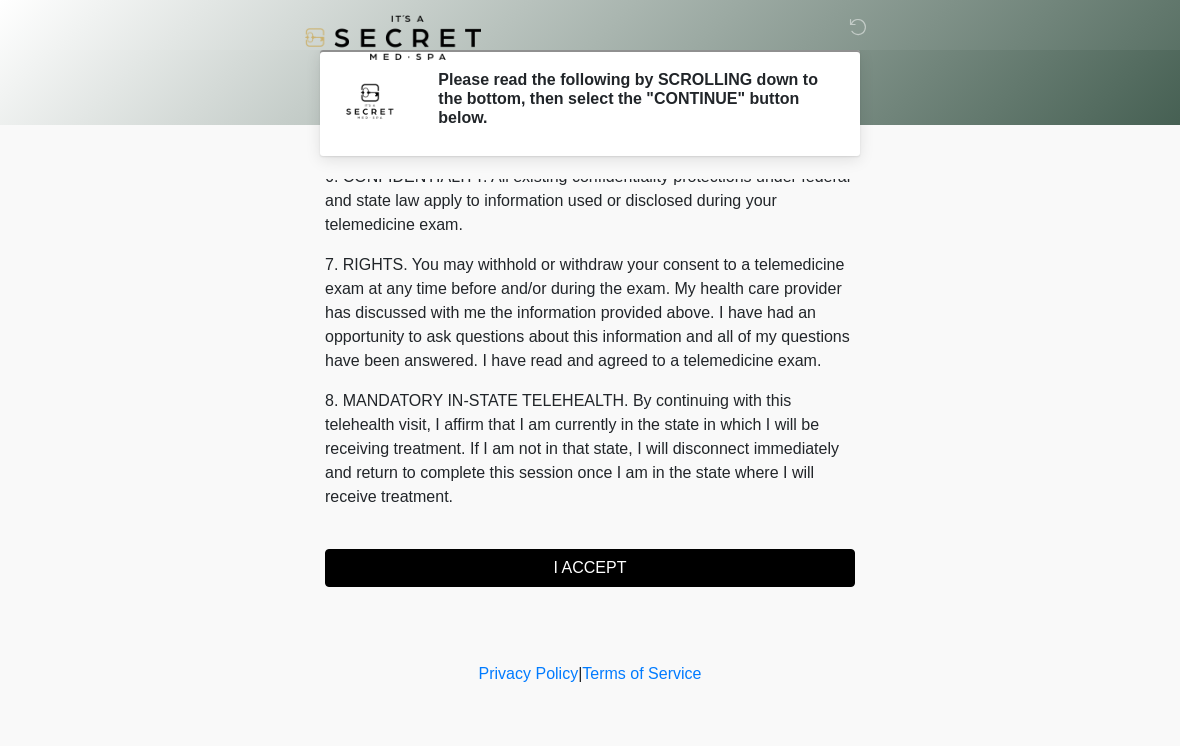 click on "I ACCEPT" at bounding box center [590, 568] 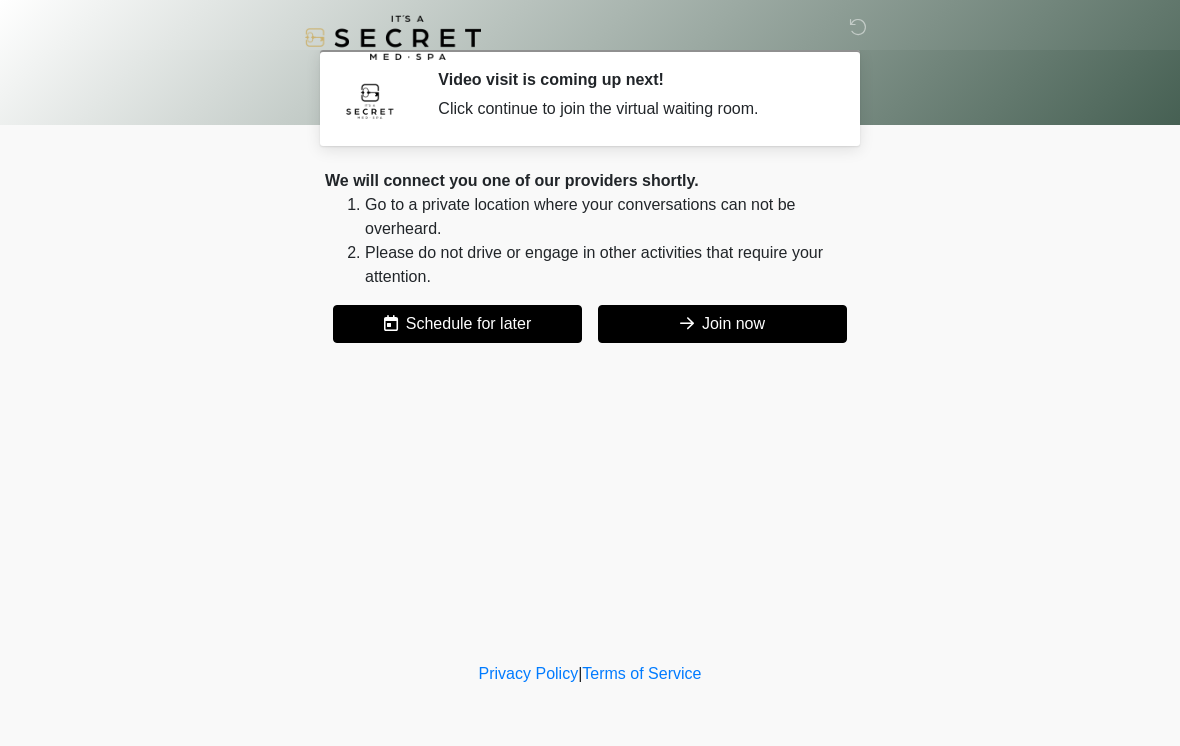click on "Join now" at bounding box center (722, 324) 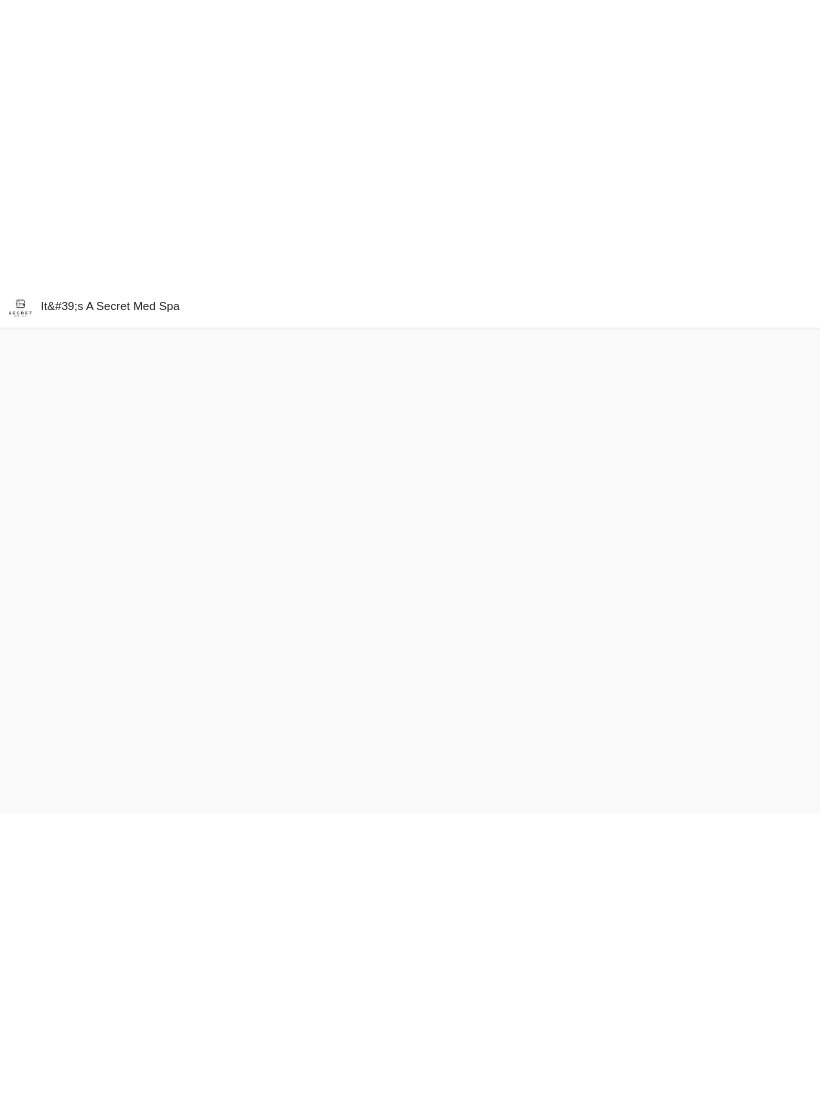 scroll, scrollTop: 0, scrollLeft: 0, axis: both 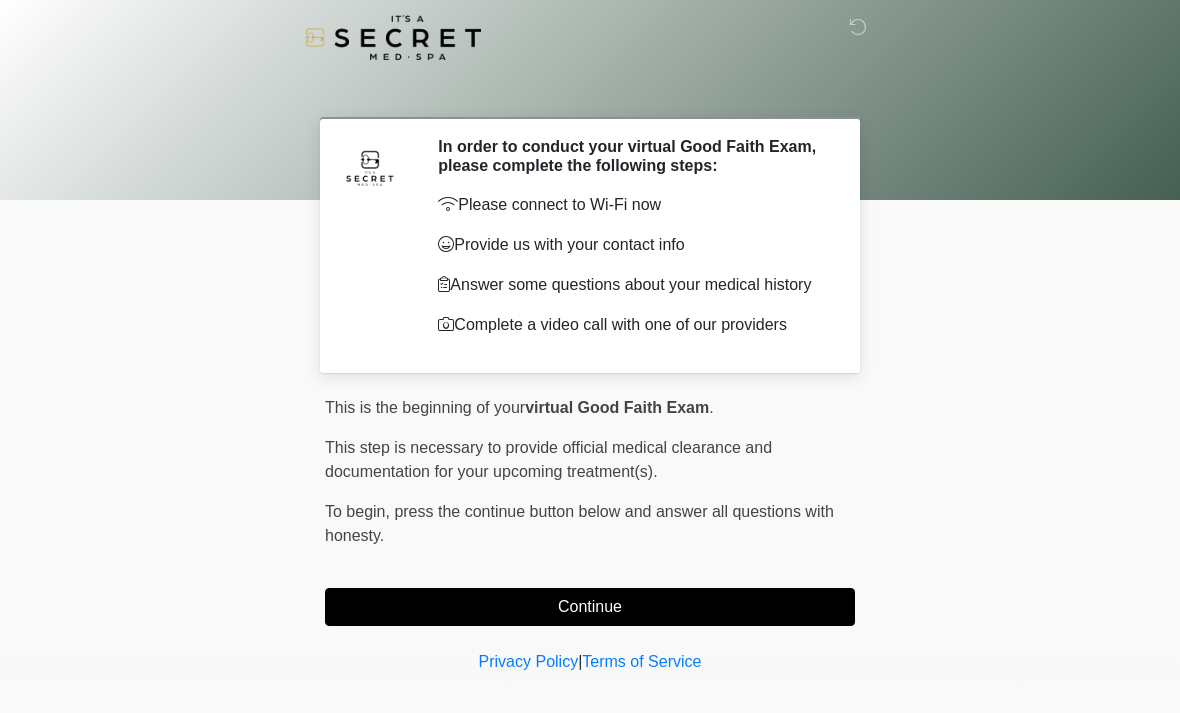 click on "Continue" at bounding box center (590, 607) 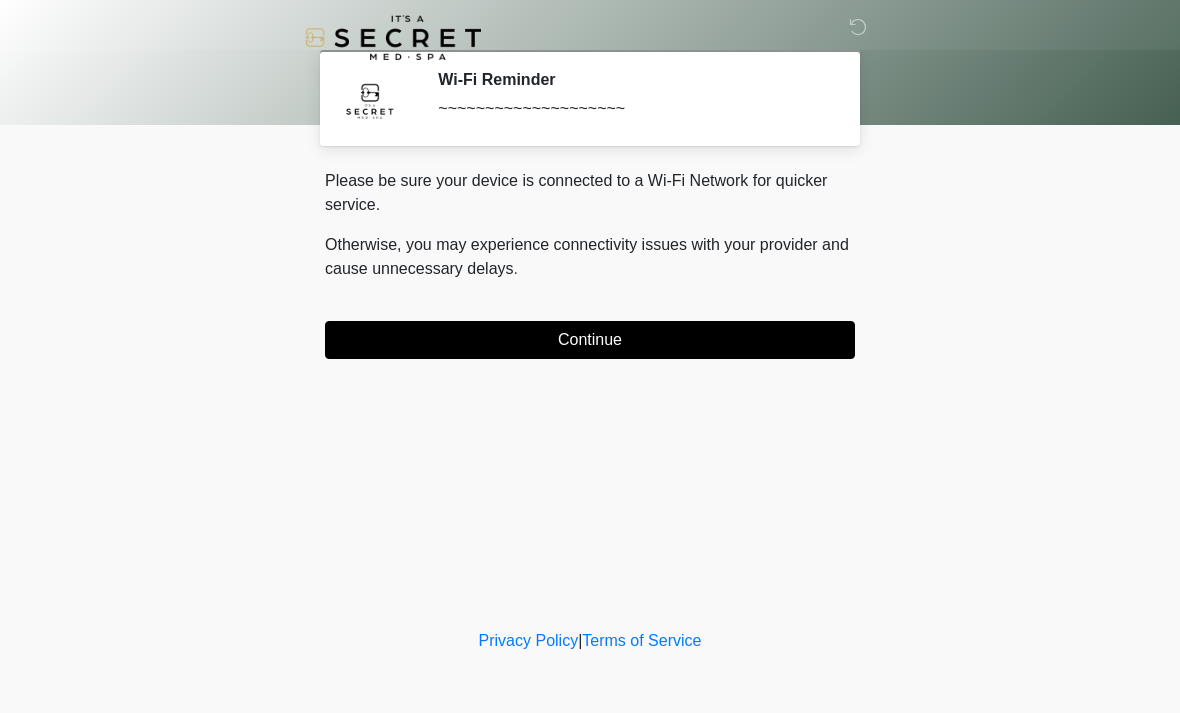 click on "Continue" at bounding box center (590, 340) 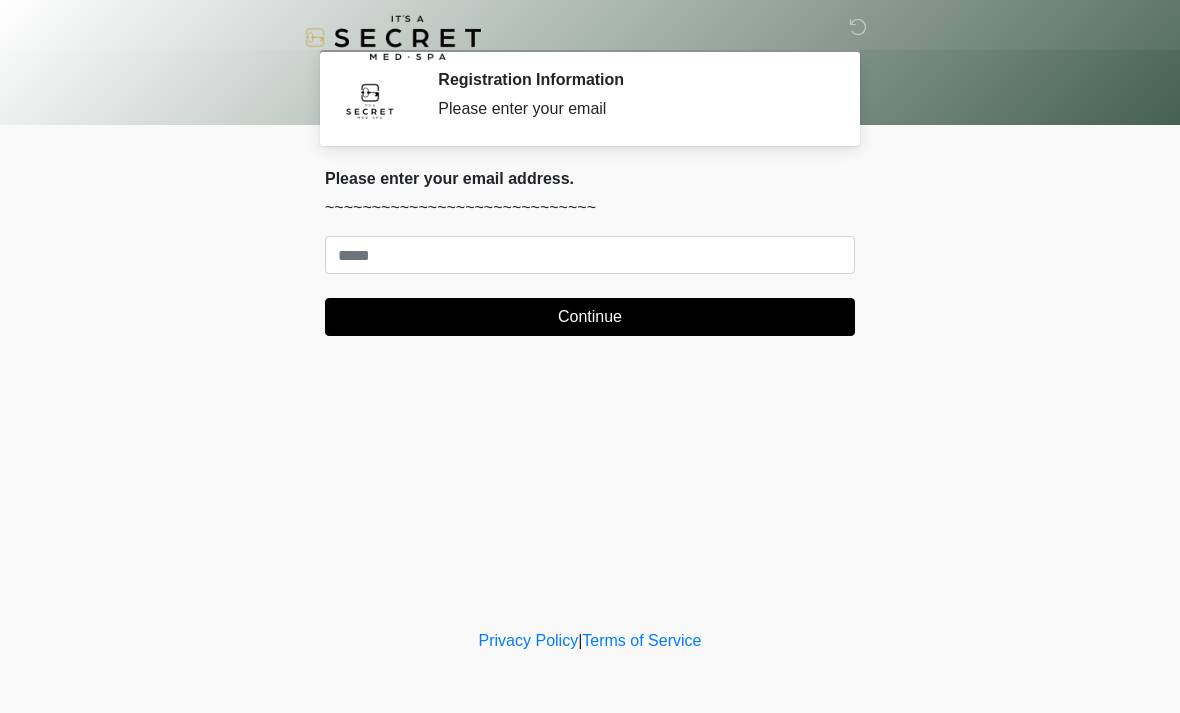 click on "‎ ‎
Registration Information
Please enter your email
Please connect to Wi-Fi now   Provide us with your contact info  Answer some questions about your medical history  Complete a video call with one of our providers
This is the beginning of your  virtual Good Faith Exam .  ﻿﻿﻿﻿﻿﻿﻿﻿ This step is necessary to provide official medical clearance and documentation for your upcoming treatment(s).   ﻿﻿﻿﻿﻿﻿To begin, ﻿﻿﻿﻿﻿﻿ press the continue button below and answer all questions with honesty.
Continue
Please be sure your device is connected to a Wi-Fi Network for quicker service.  .
Continue" at bounding box center [590, 356] 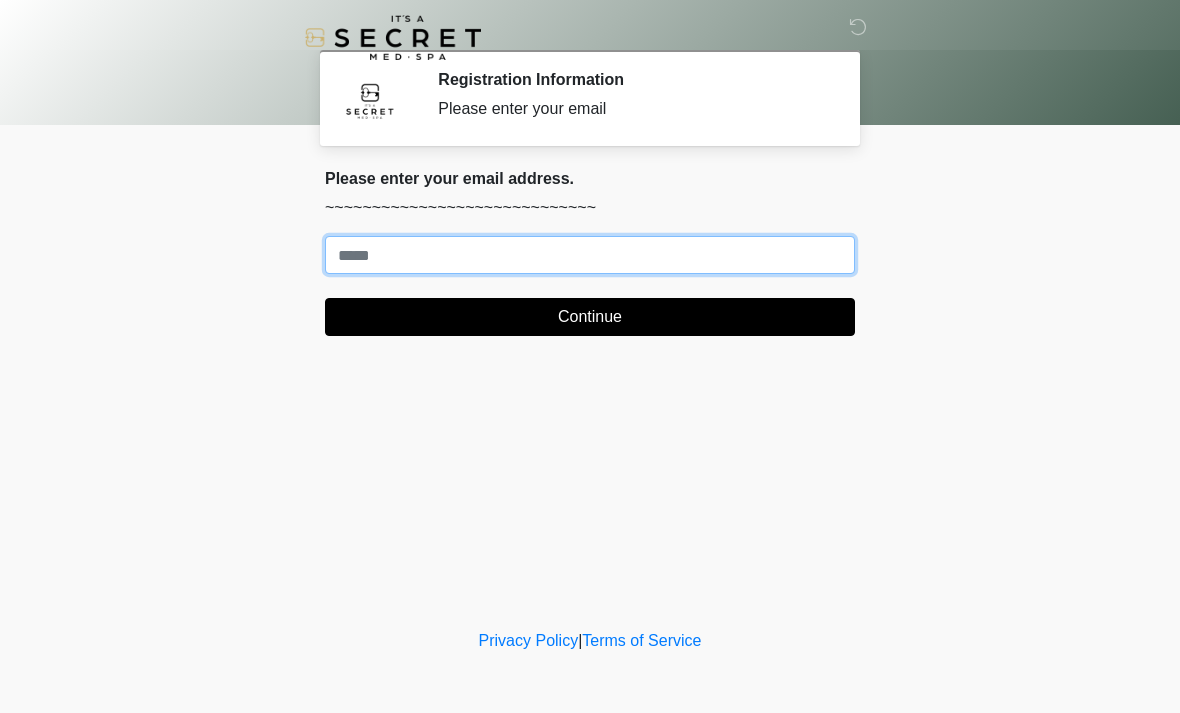 click on "Where should we email your treatment plan?" at bounding box center (590, 255) 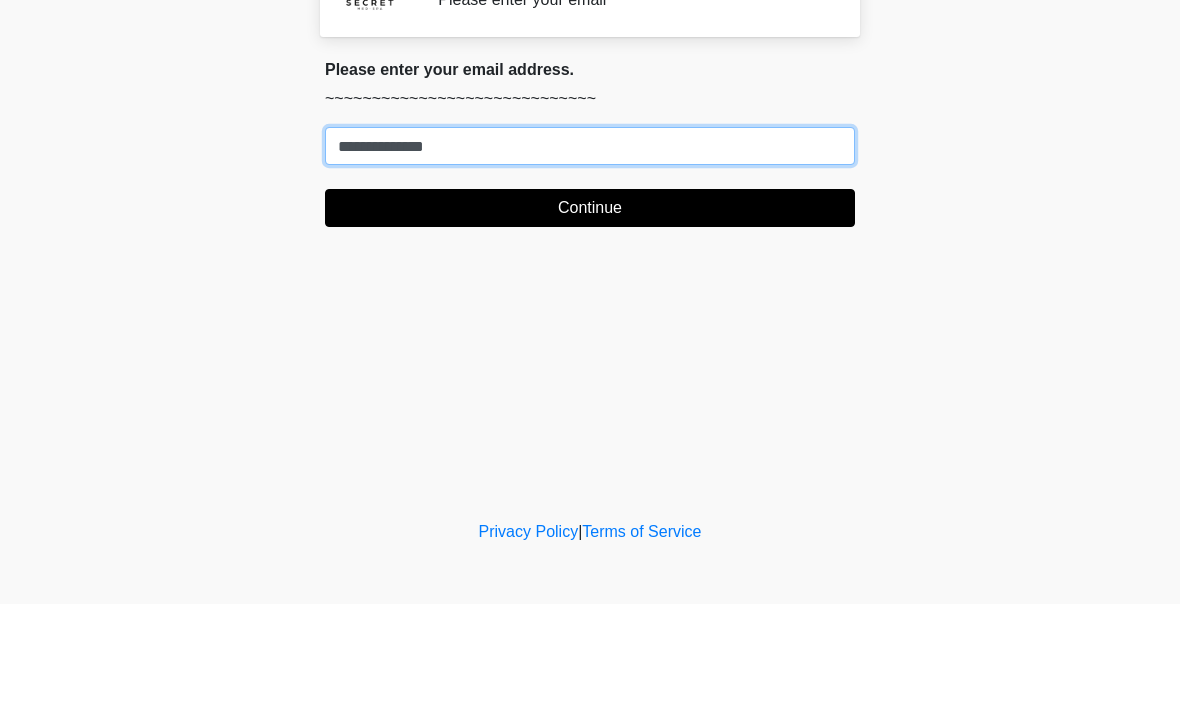 type on "**********" 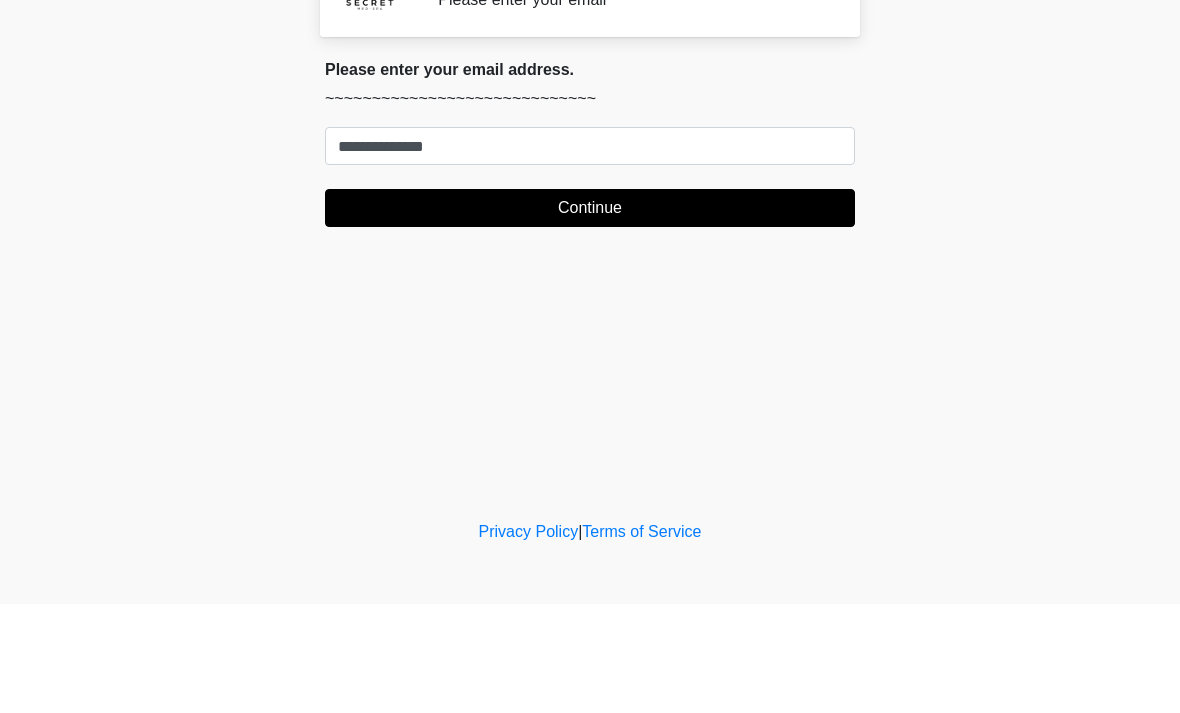 click on "Continue" at bounding box center (590, 317) 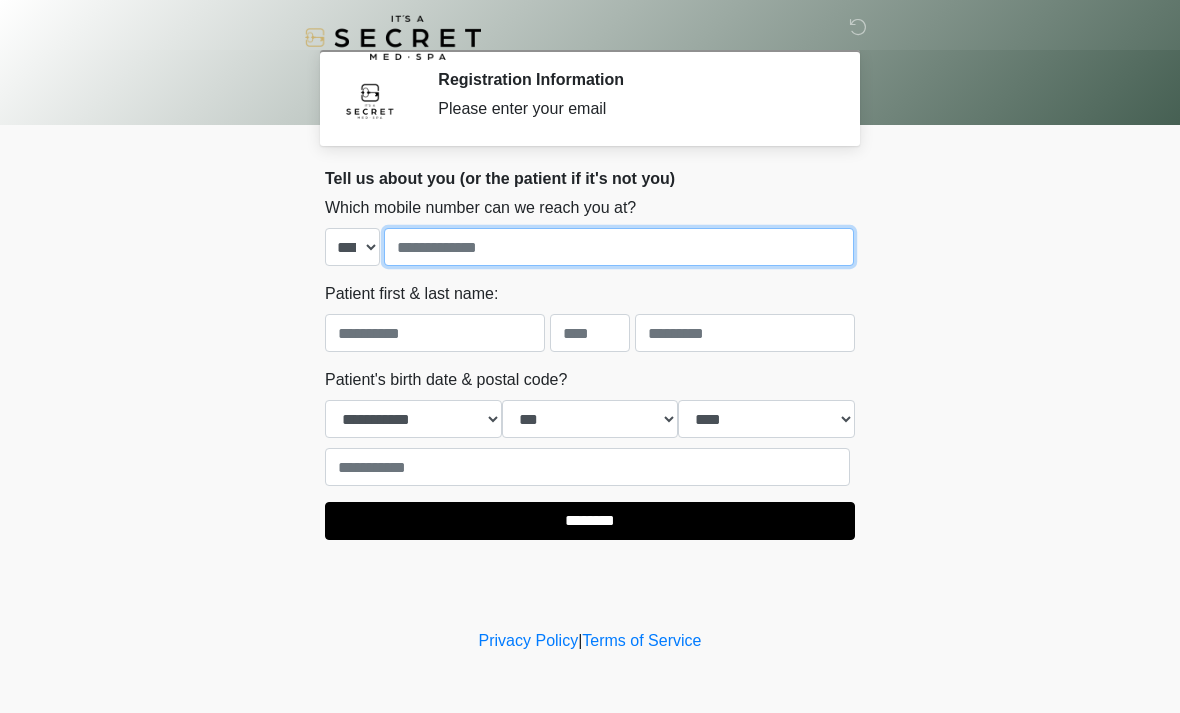 click at bounding box center [619, 247] 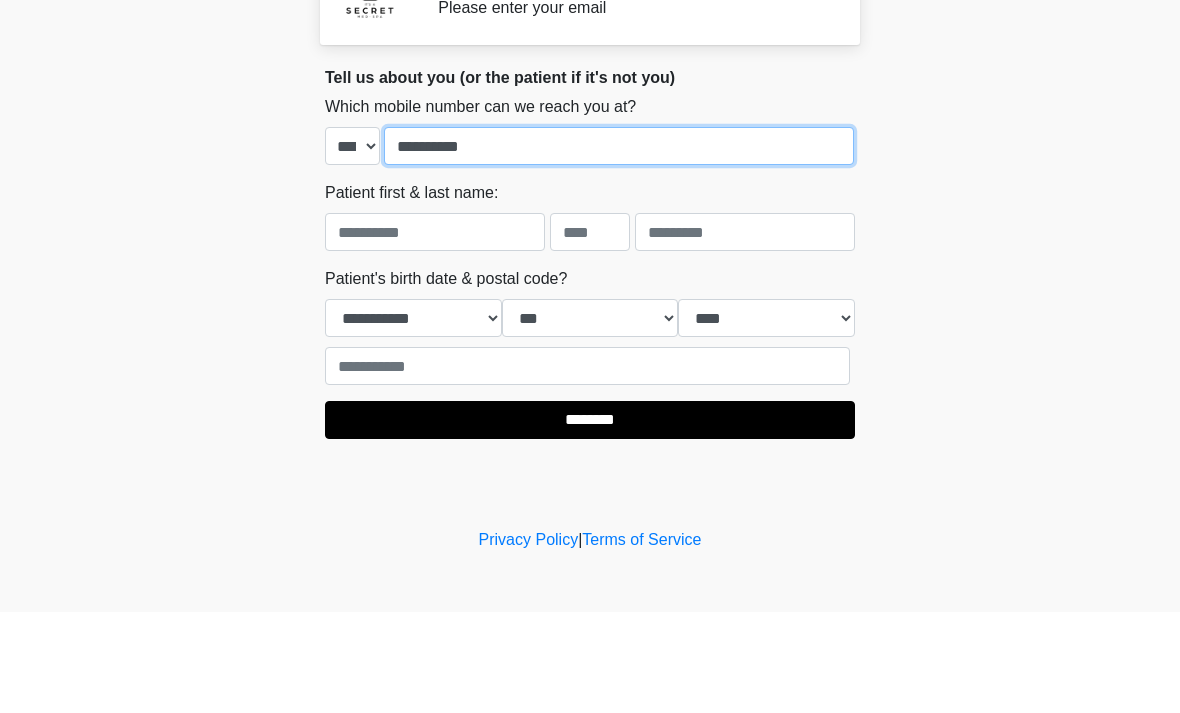 type on "**********" 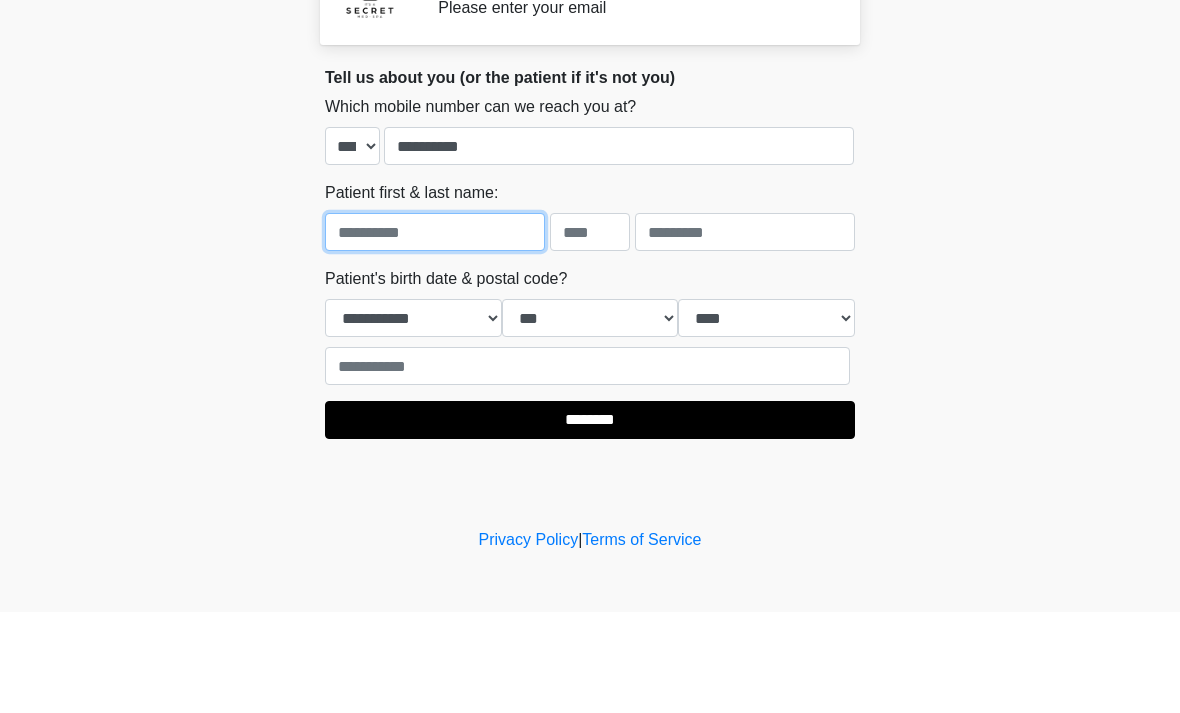 click at bounding box center (435, 333) 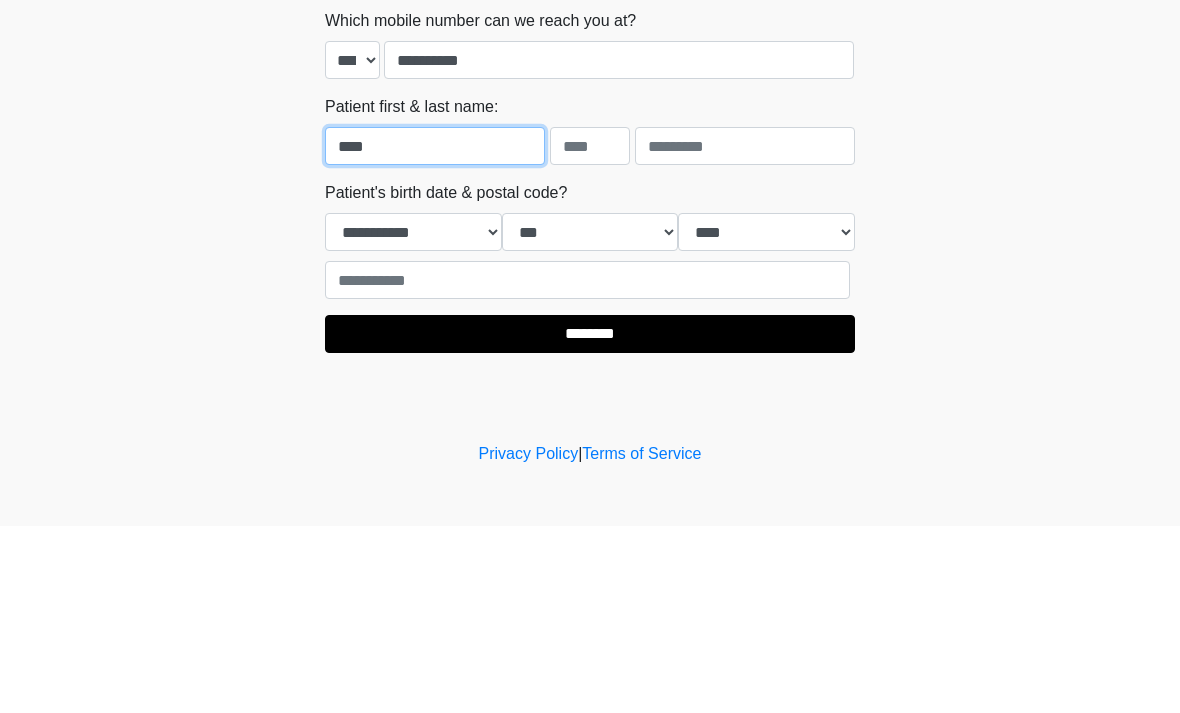 type on "****" 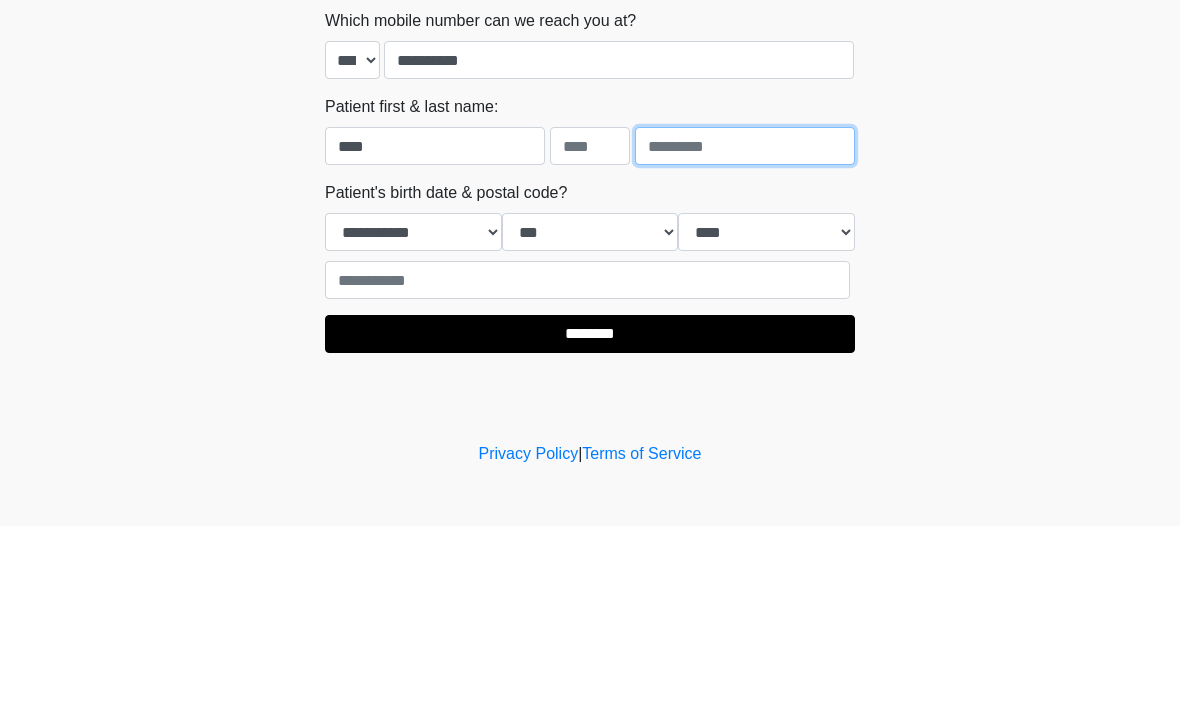 click at bounding box center (745, 333) 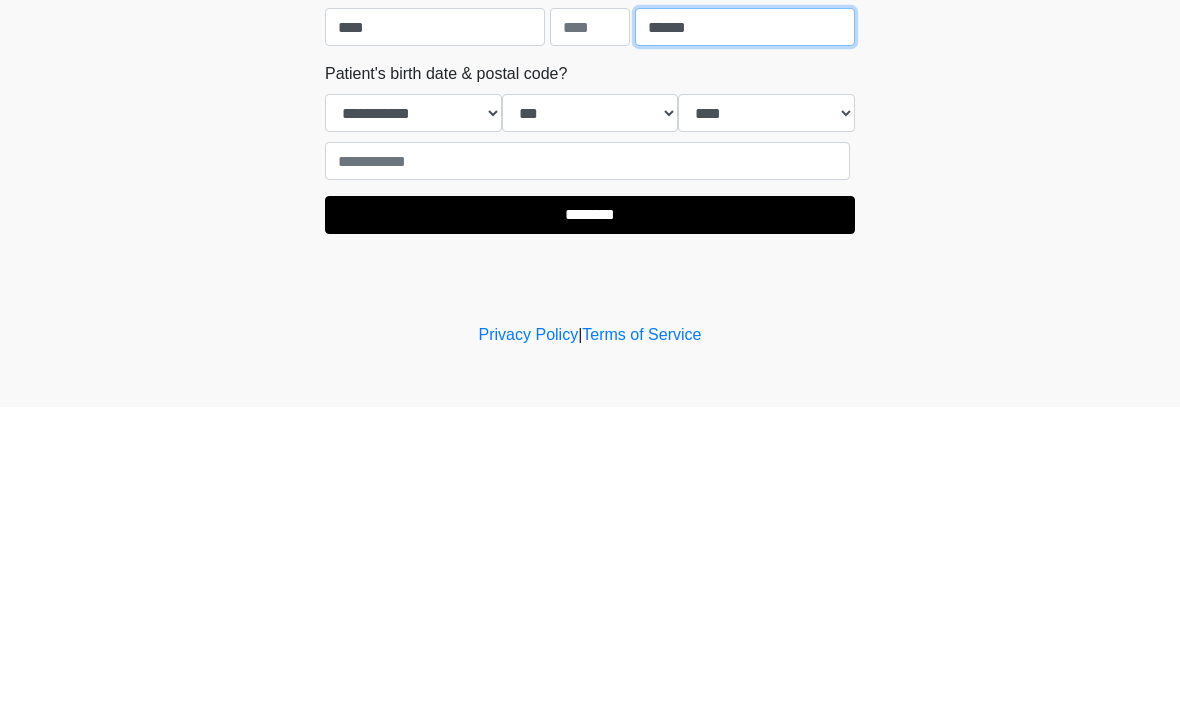 type on "******" 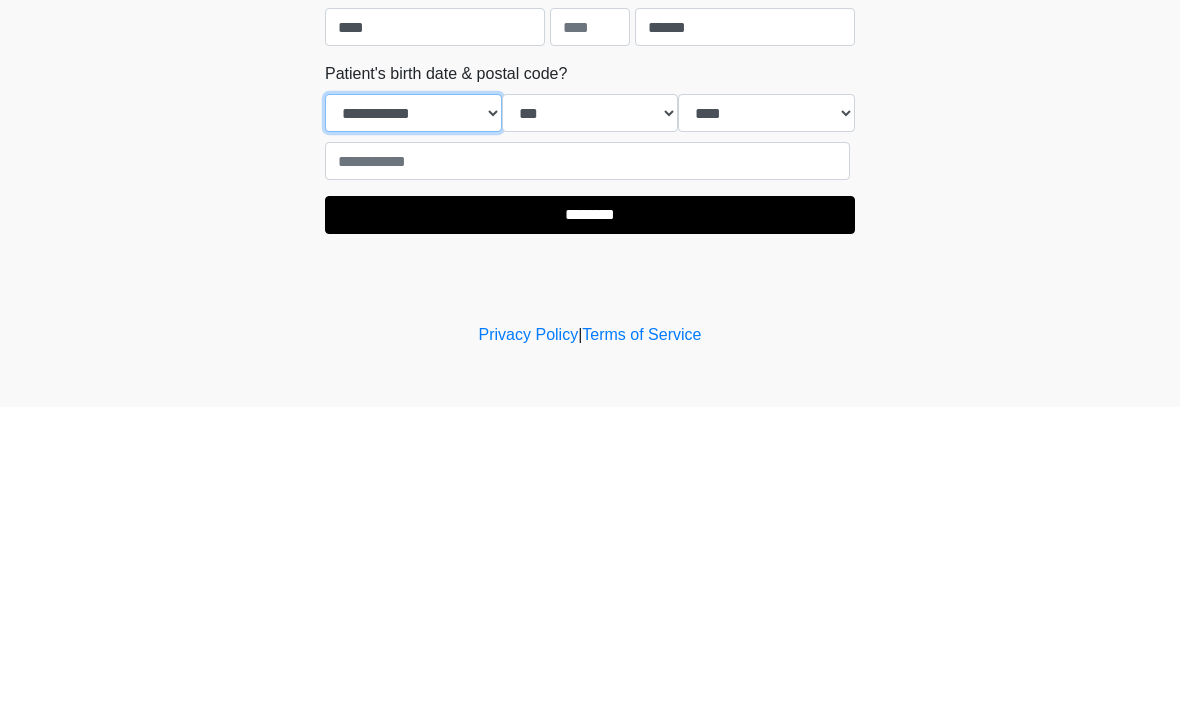 click on "**********" at bounding box center (413, 419) 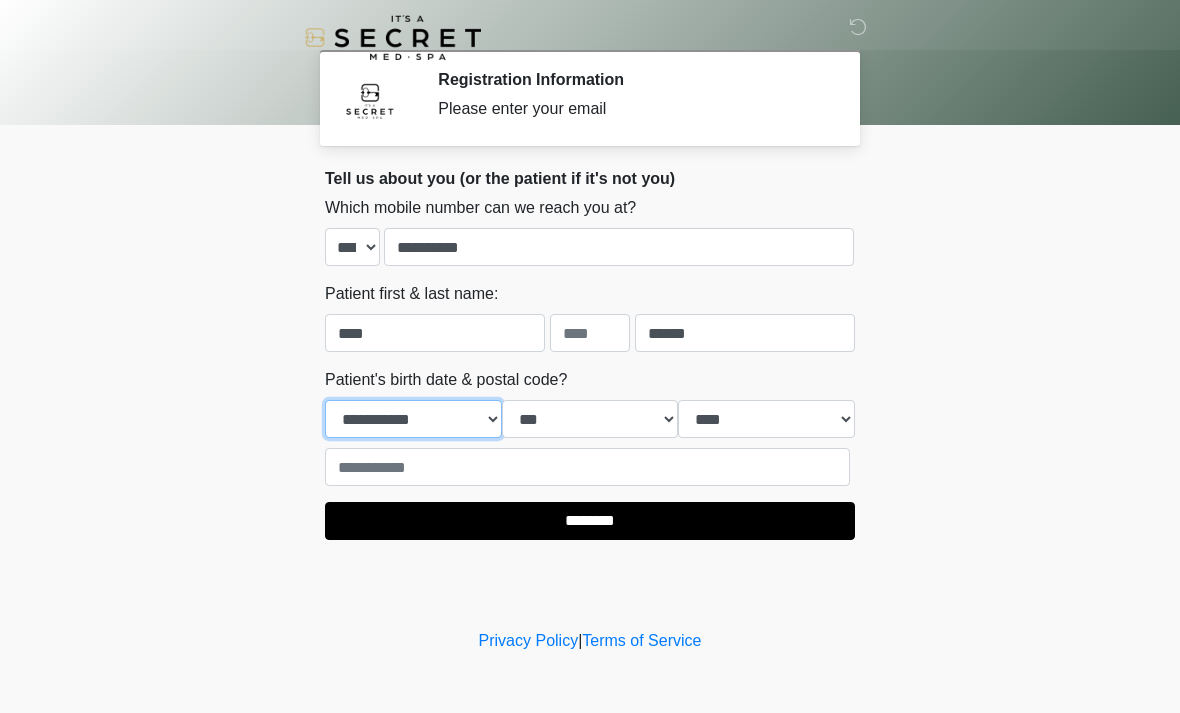select on "*" 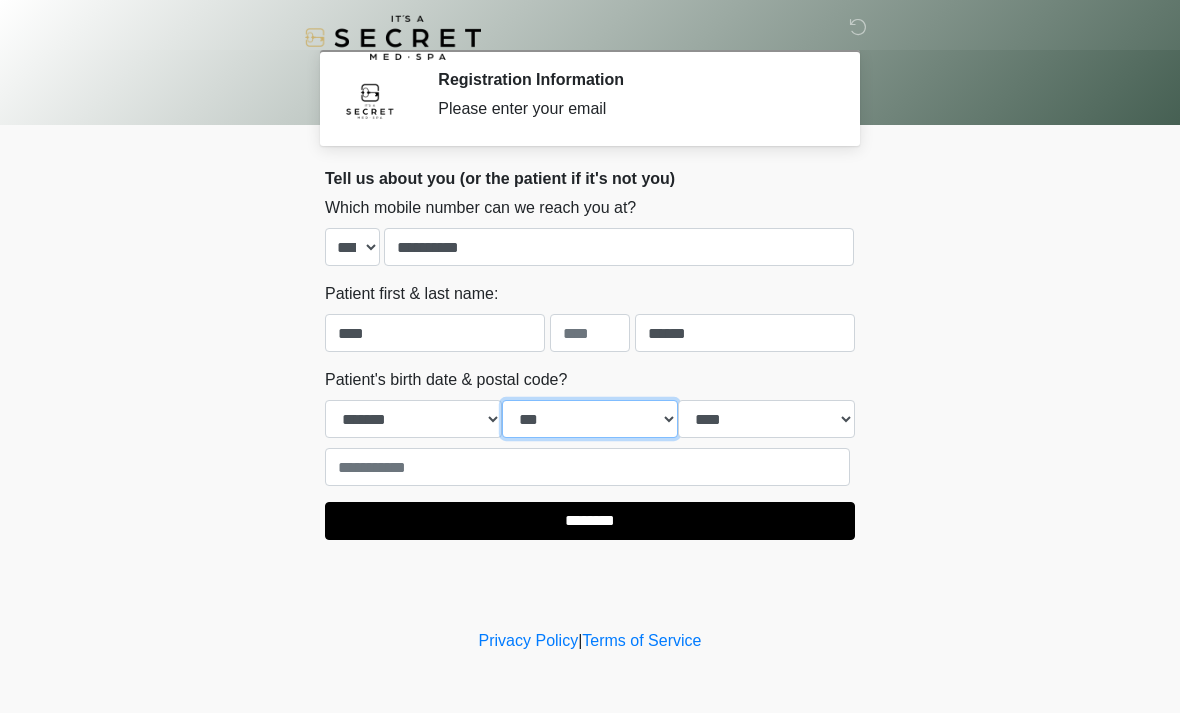 click on "***
*
*
*
*
*
*
*
*
*
**
**
**
**
**
**
**
**
**
**
**
**
**
**
**
**
**
**
**
**
**
**" at bounding box center [590, 419] 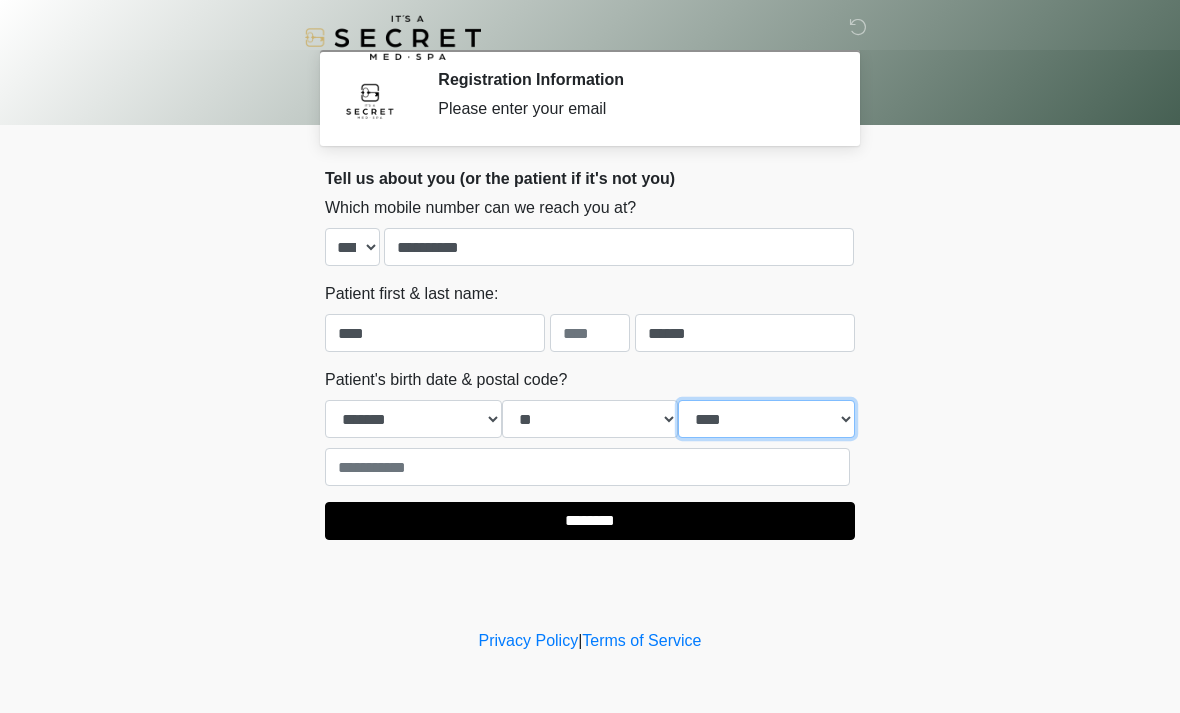click on "****
****
****
****
****
****
****
****
****
****
****
****
****
****
****
****
****
****
****
****
****
****
****
****
****
****
****
****
****
****
****
****
****
****
****
****
****
****
****
****
****
****
****
****
****
****
****
****
****
****
****
****
****
****
****
****
****
****
****
****
****
****
****
****
****
****
****
****
****
****
****
****
****
****
****
****
****
****
****
****
****
****
****
****
****
****
****
****
****
****
****
****
****
****
****
****
****
****
****
****
****
****" at bounding box center (766, 419) 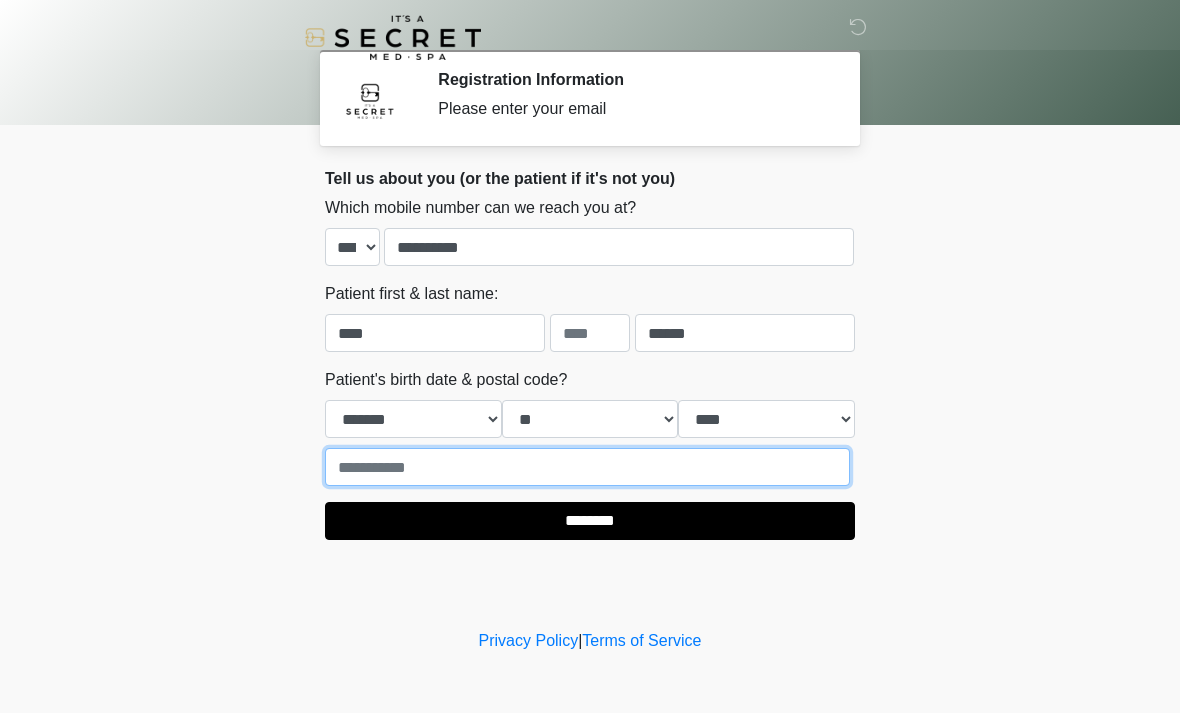click at bounding box center (587, 467) 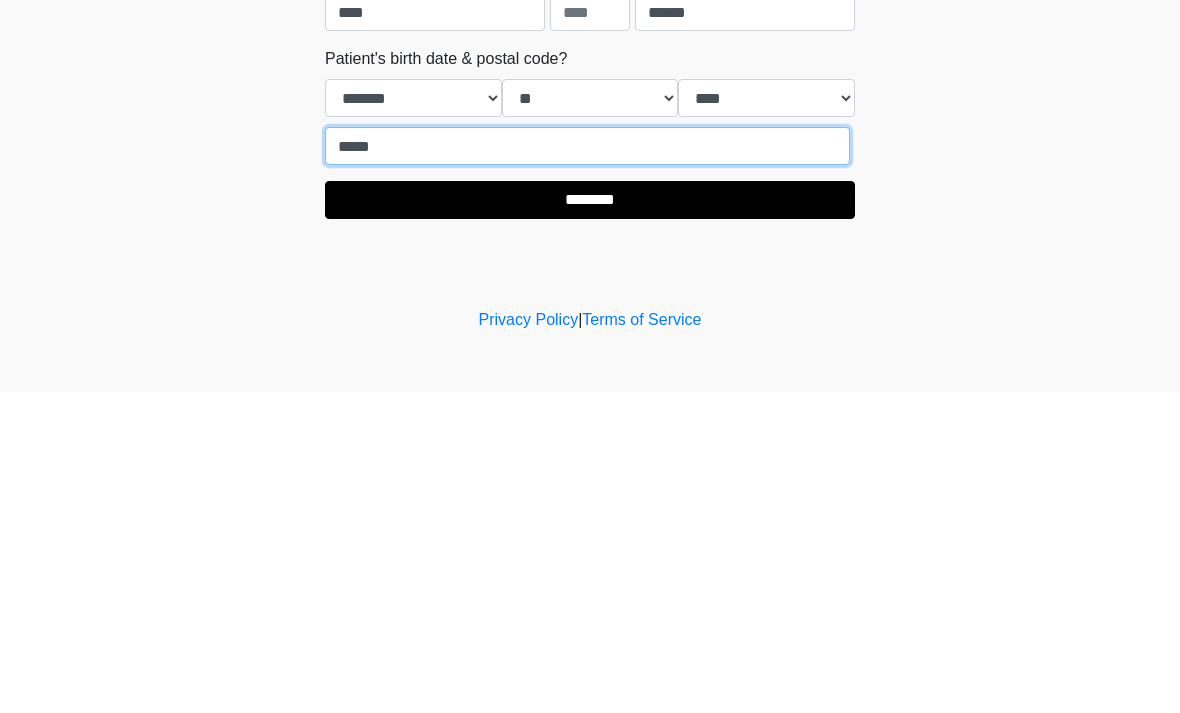 type on "*****" 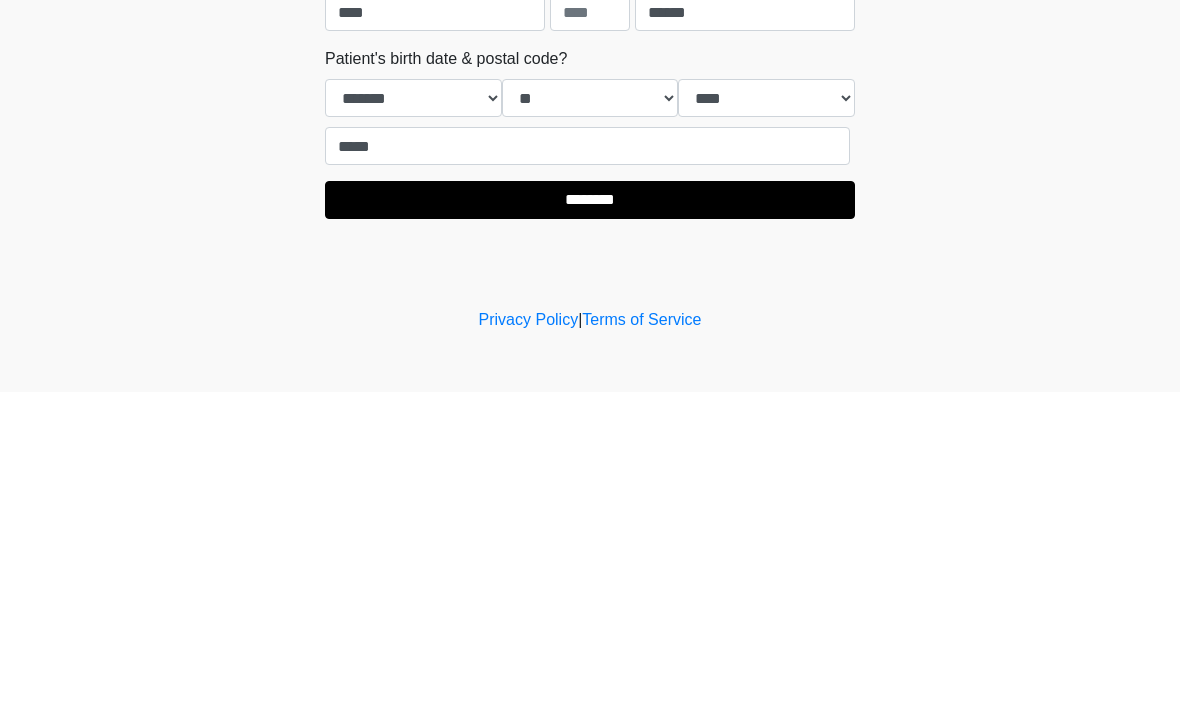 click on "********" at bounding box center [590, 521] 